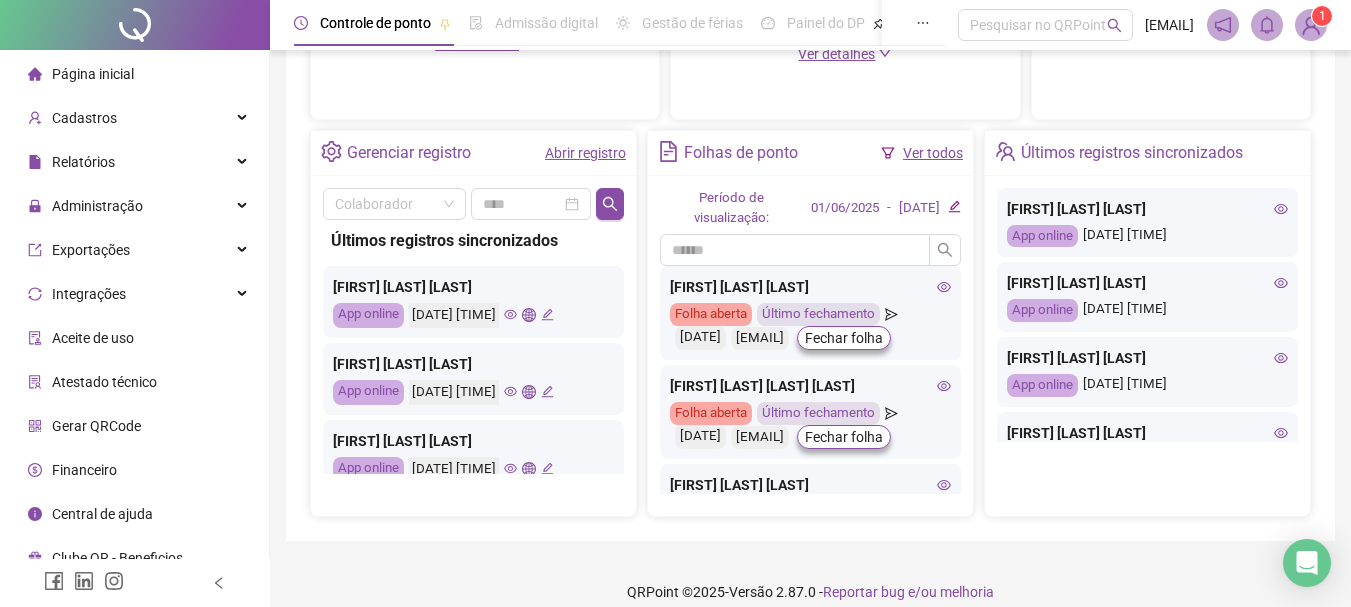 scroll, scrollTop: 700, scrollLeft: 0, axis: vertical 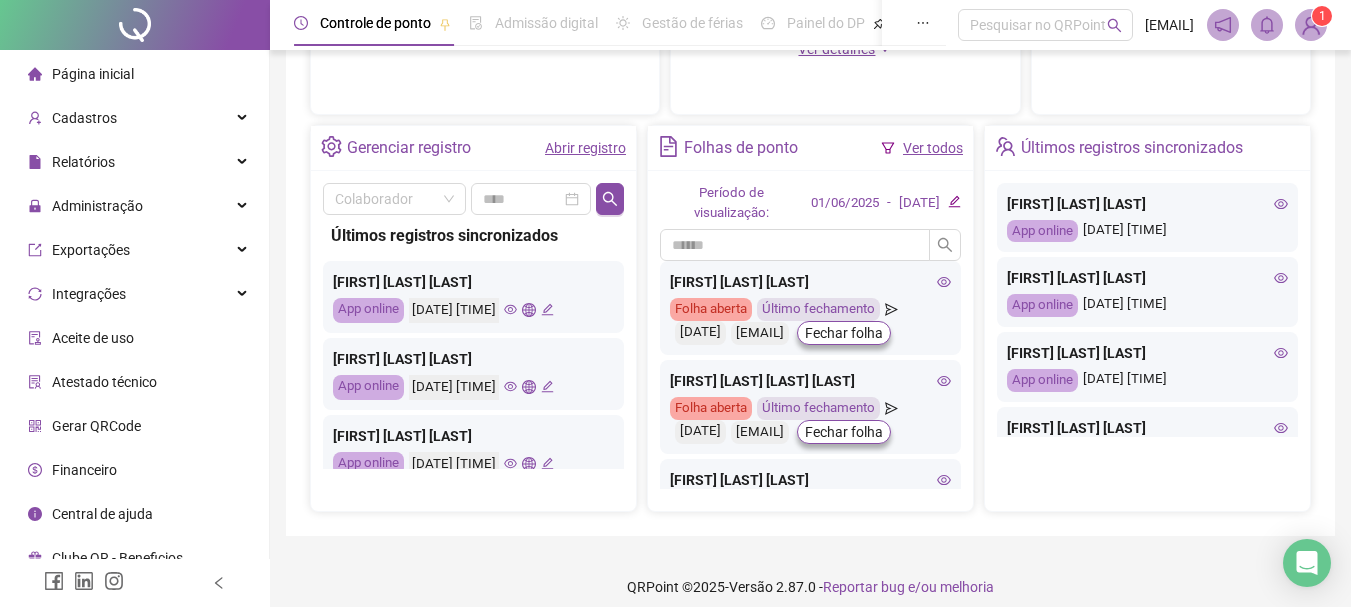 click 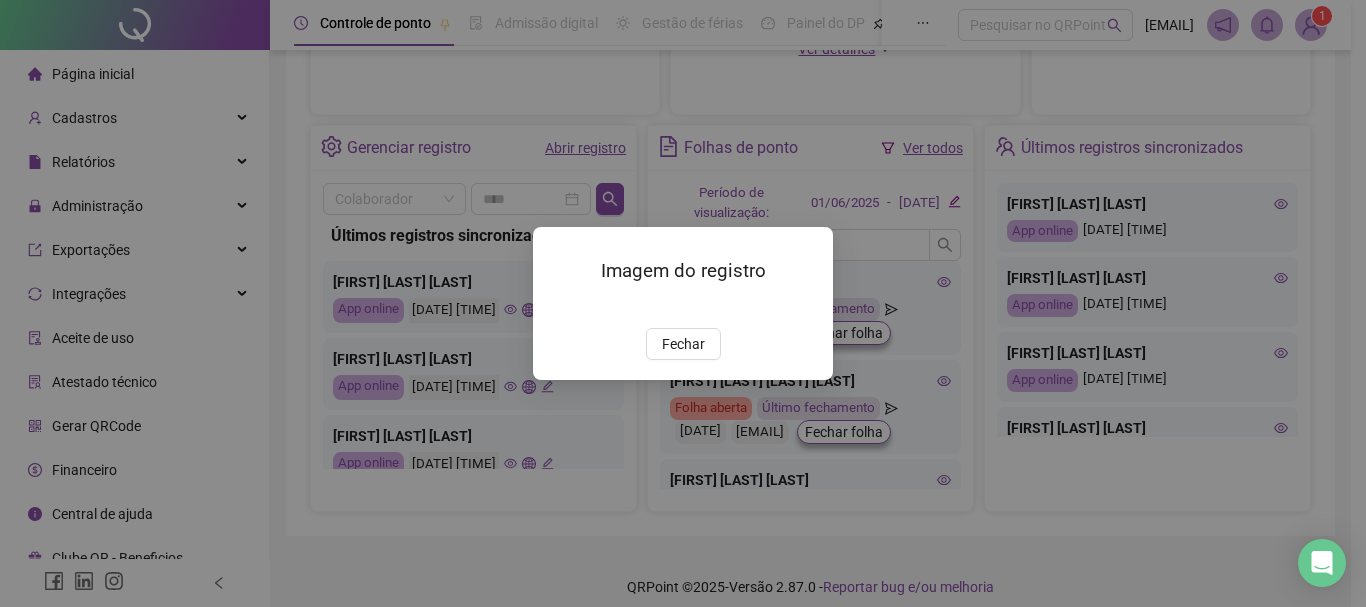 click at bounding box center (557, 307) 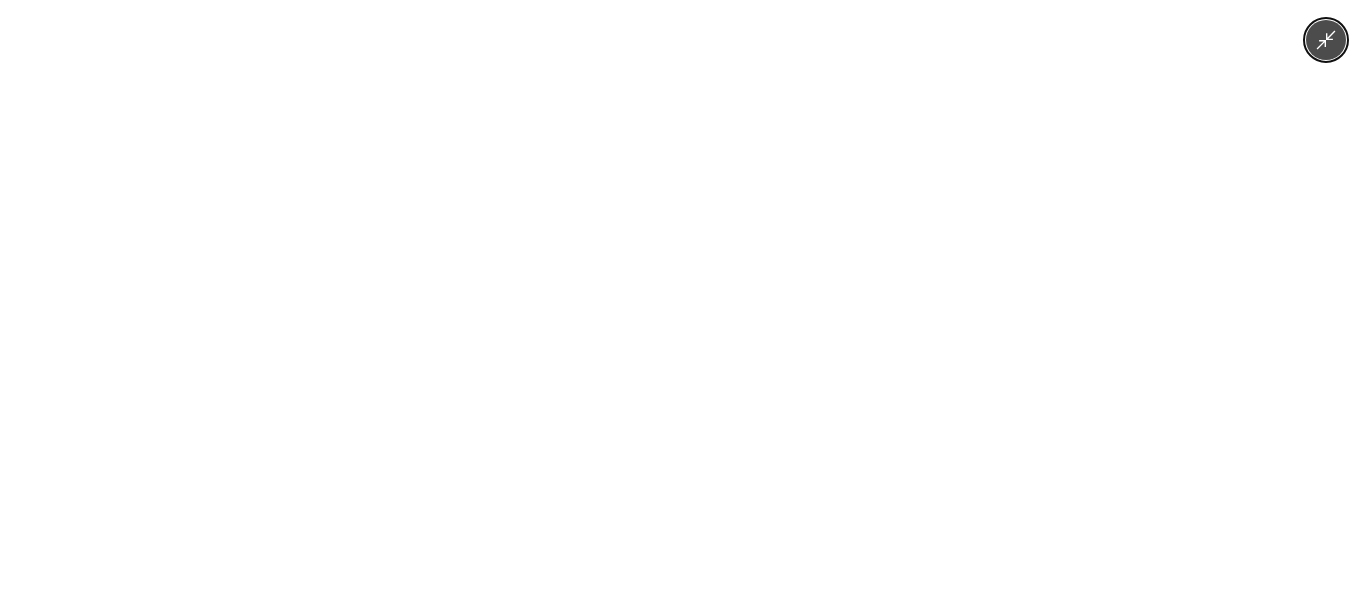 click at bounding box center (683, 303) 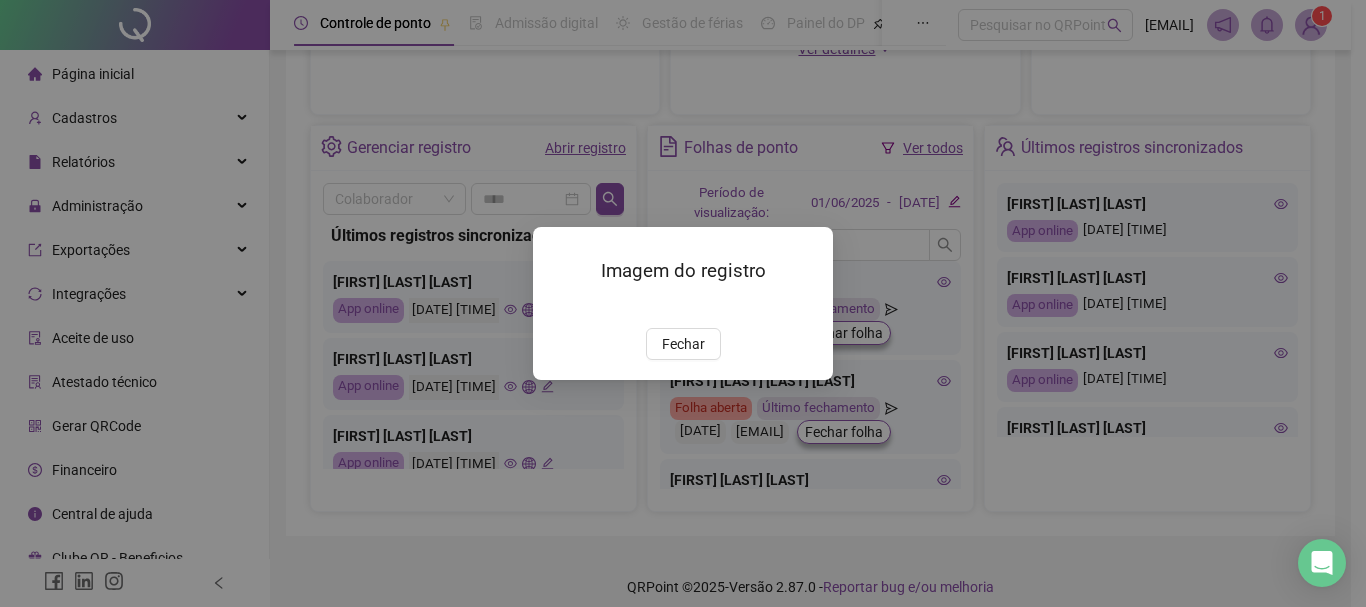 click at bounding box center (557, 307) 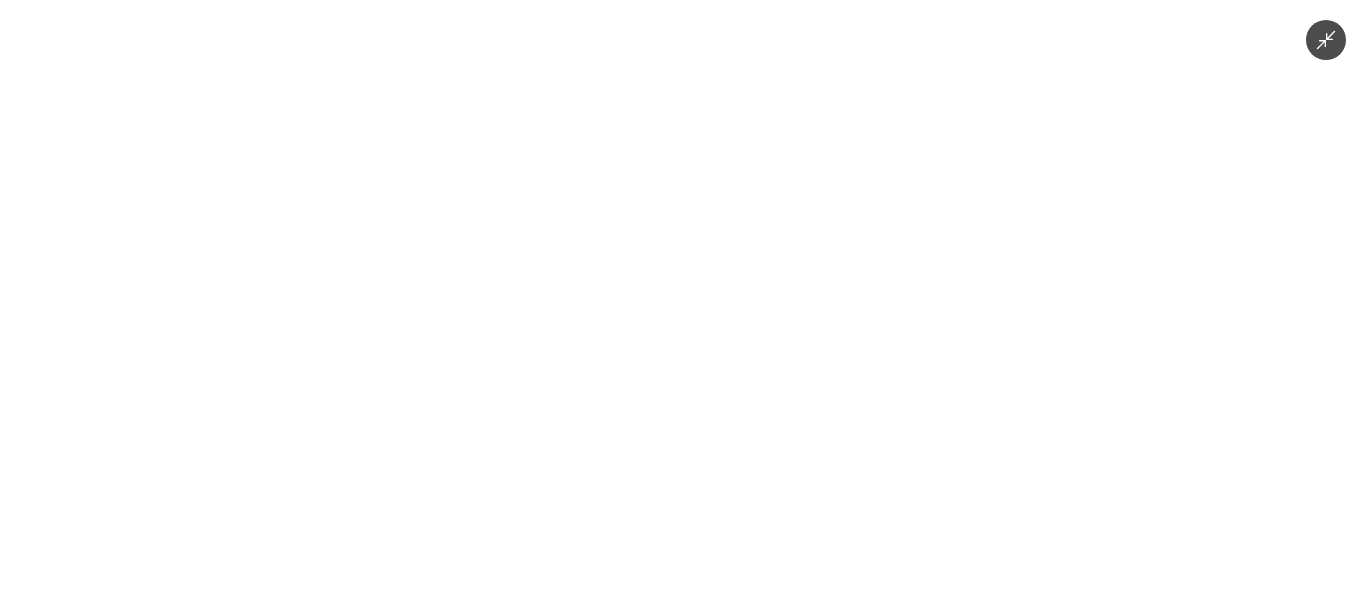 click at bounding box center (683, 303) 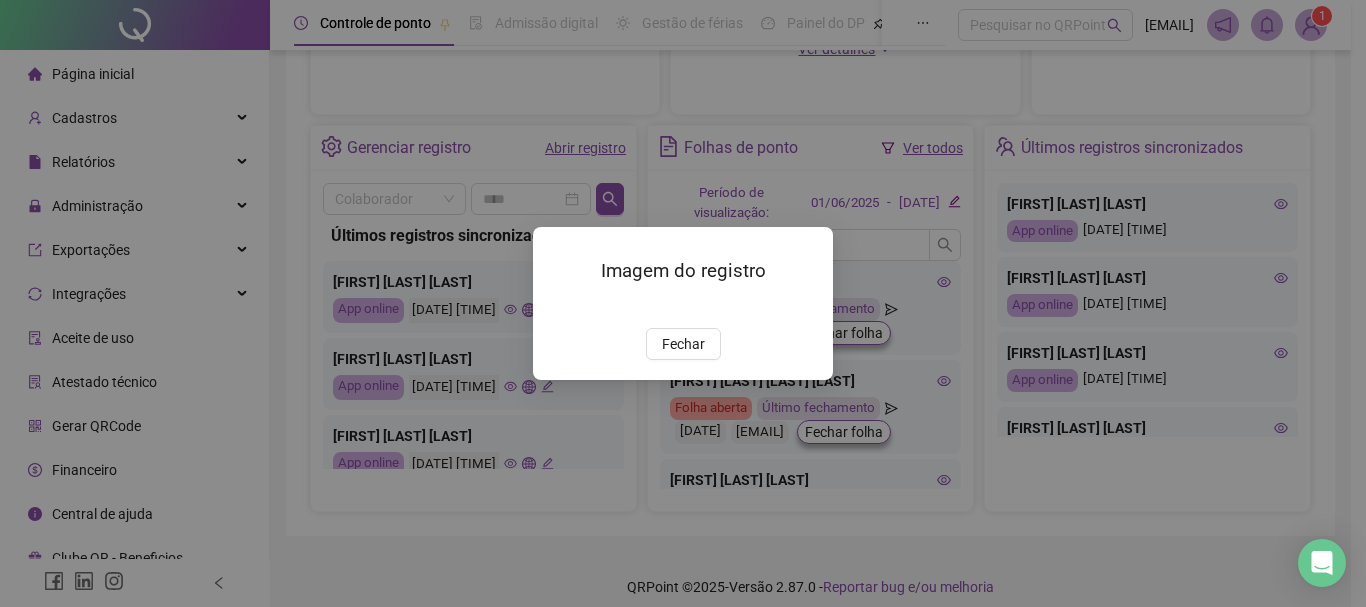 click on "Fechar" at bounding box center (683, 344) 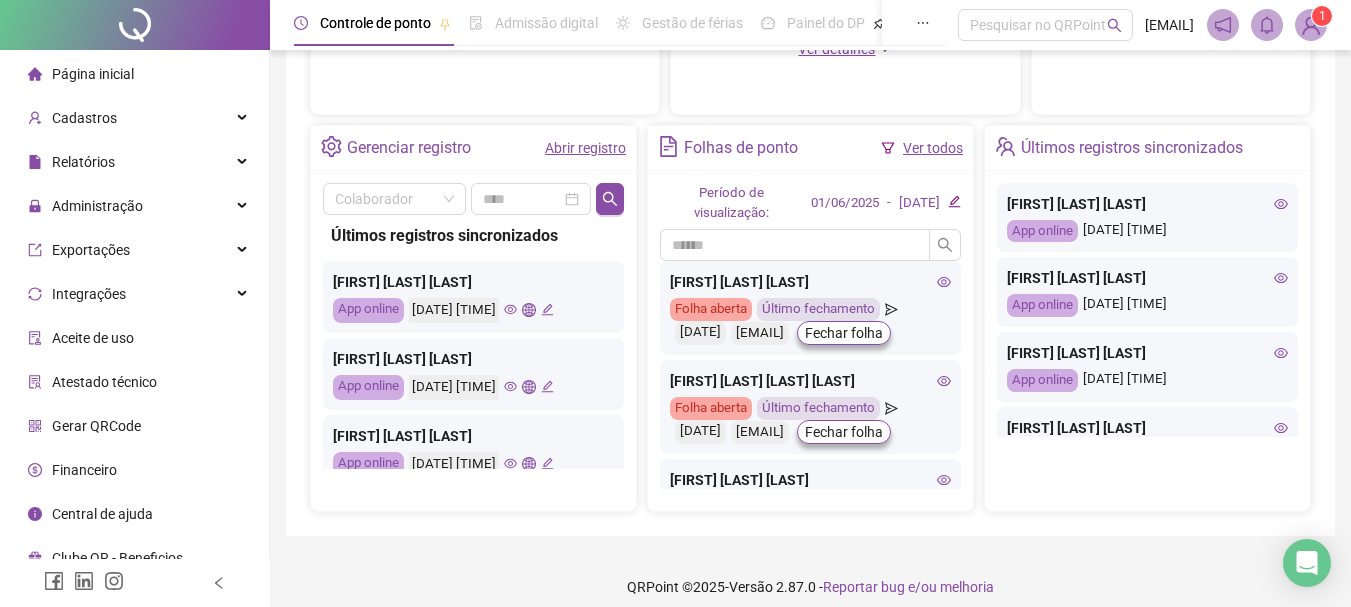 click 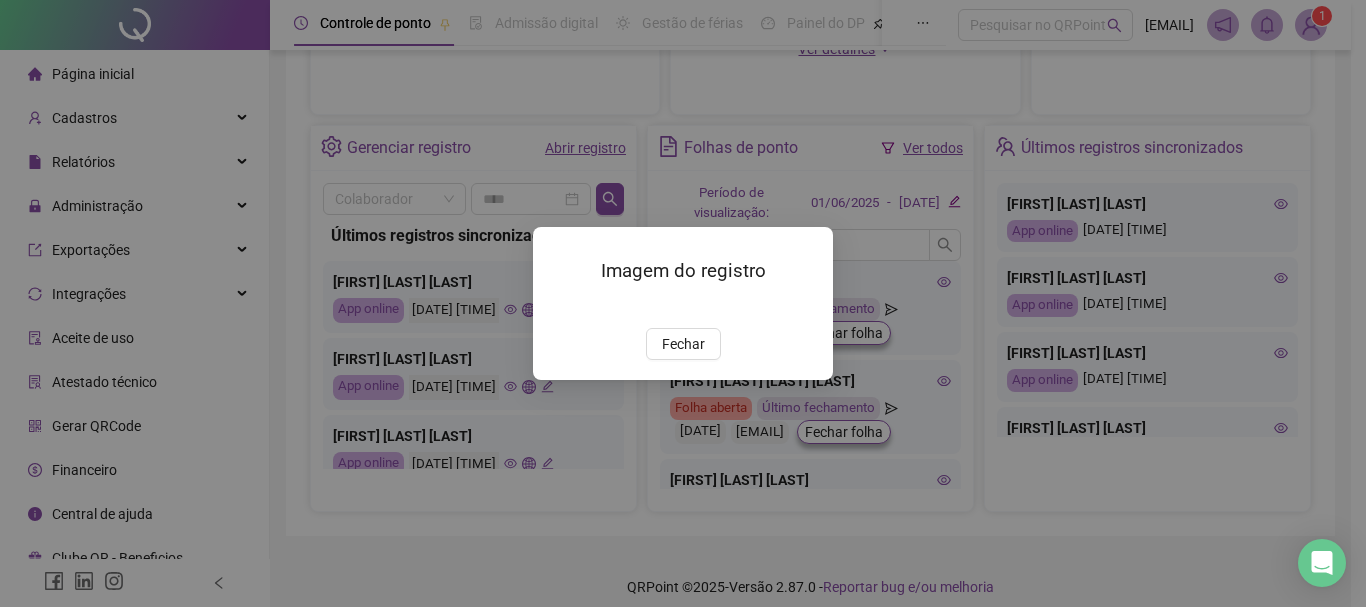 click at bounding box center [557, 307] 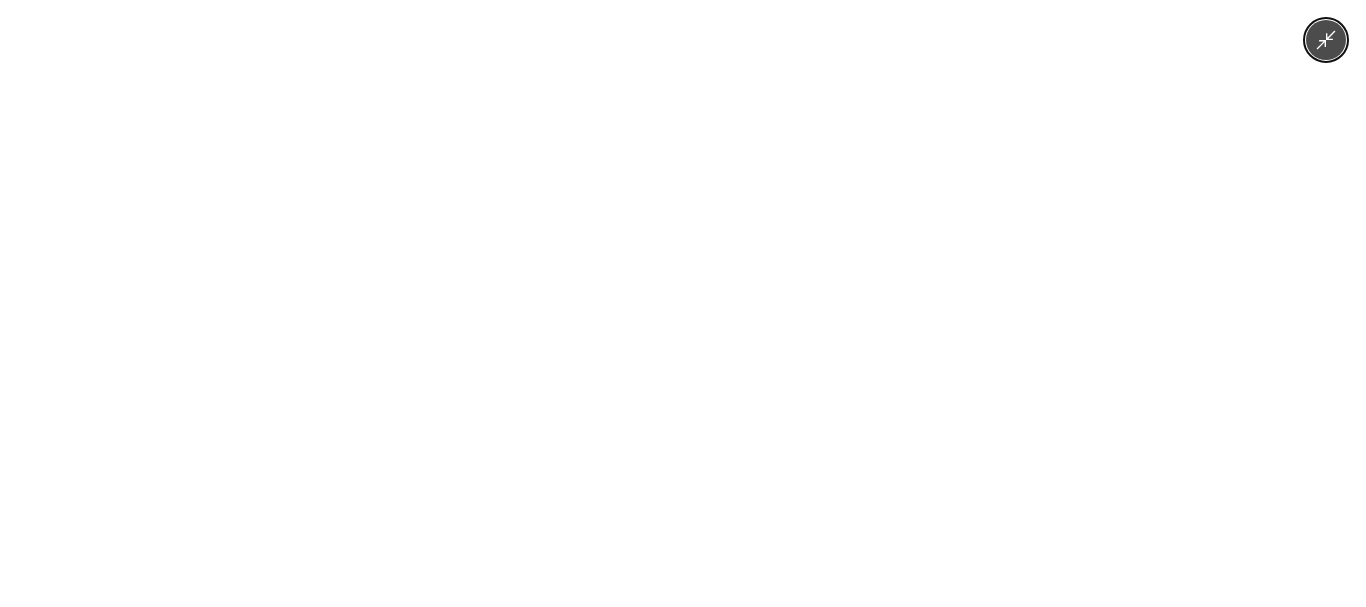 click at bounding box center [683, 303] 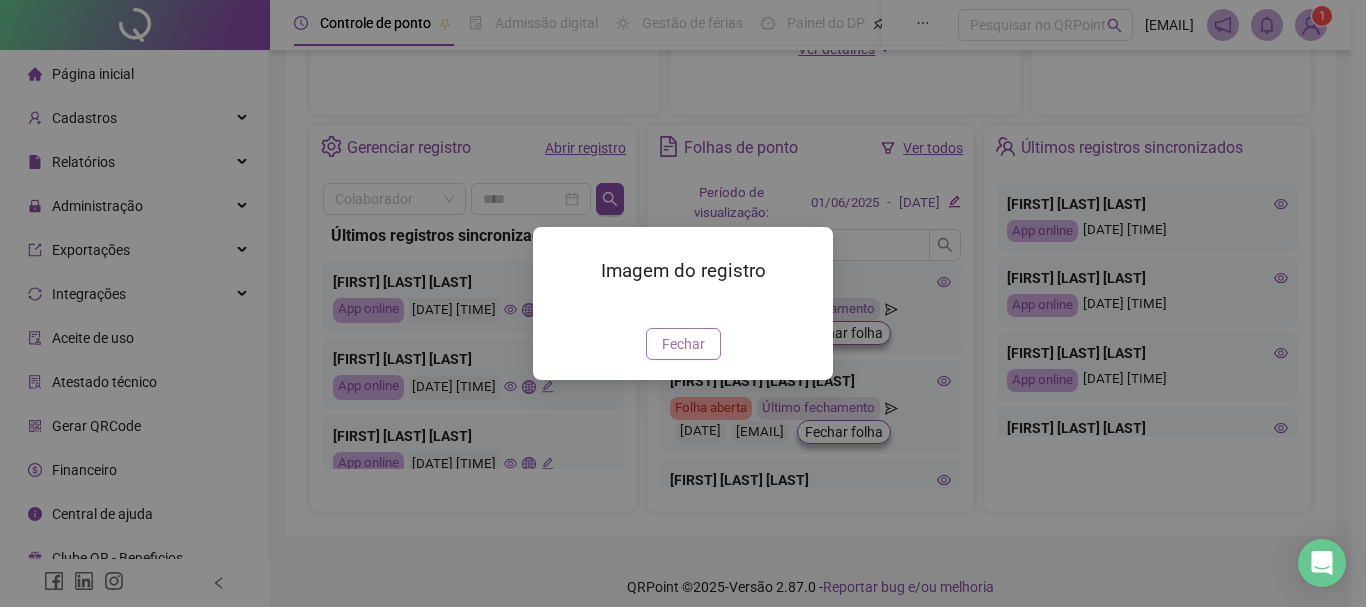 click on "Fechar" at bounding box center [683, 344] 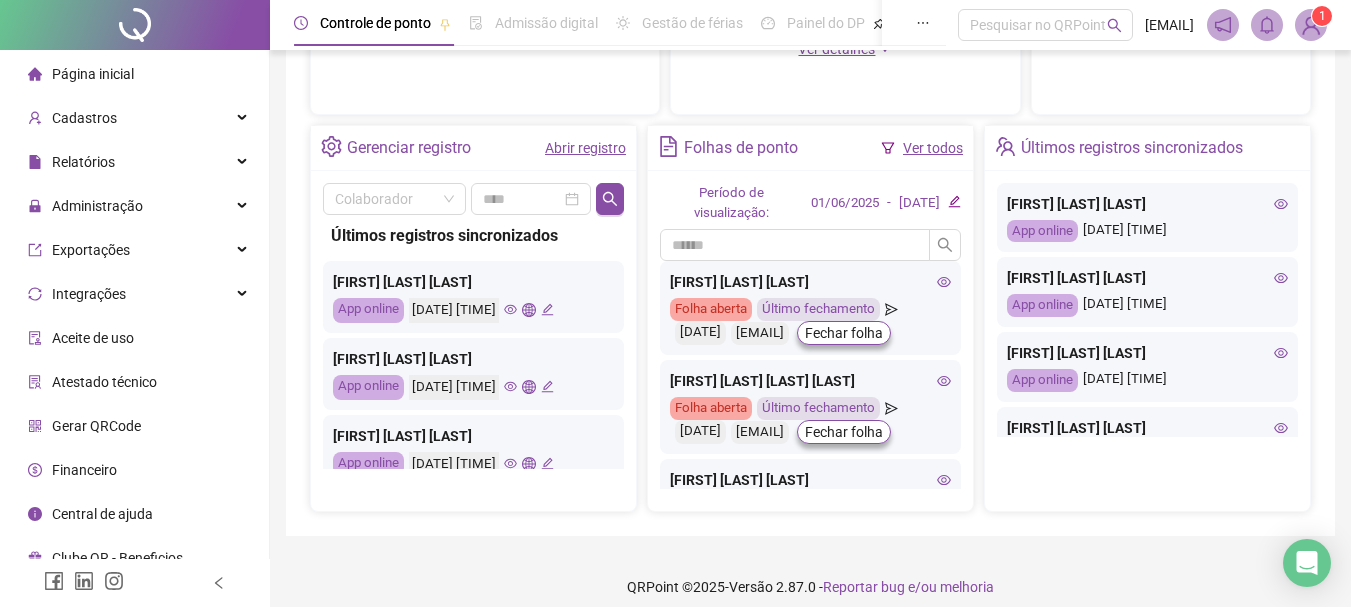 click 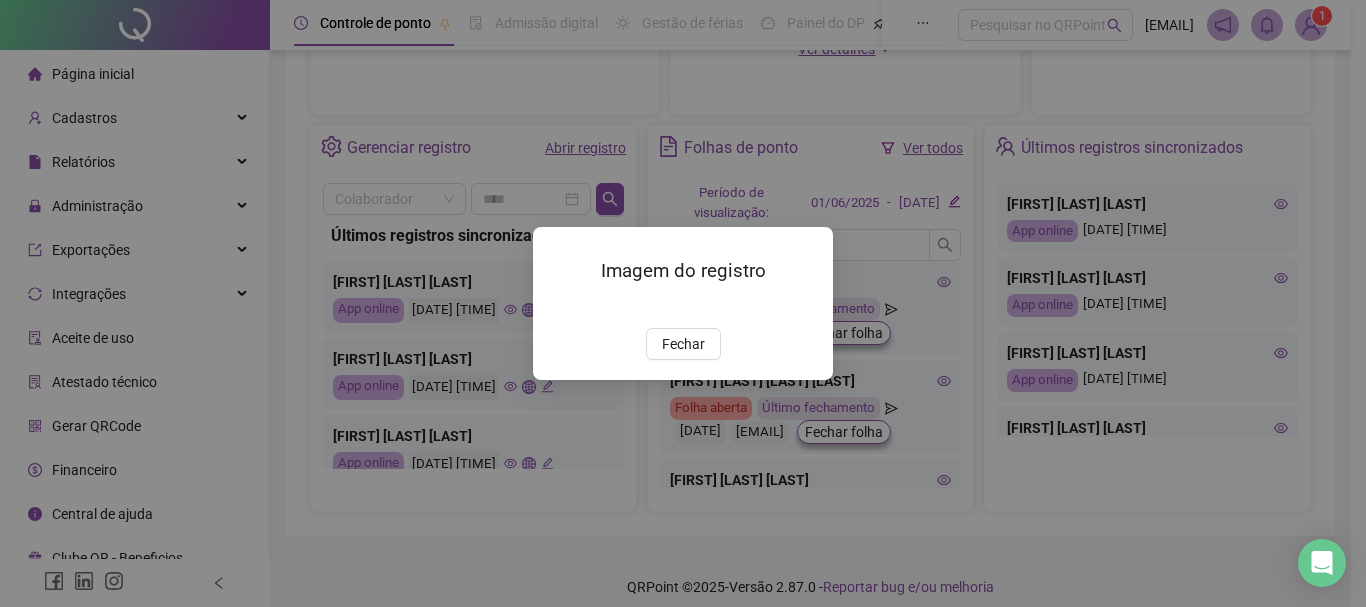 click at bounding box center (557, 307) 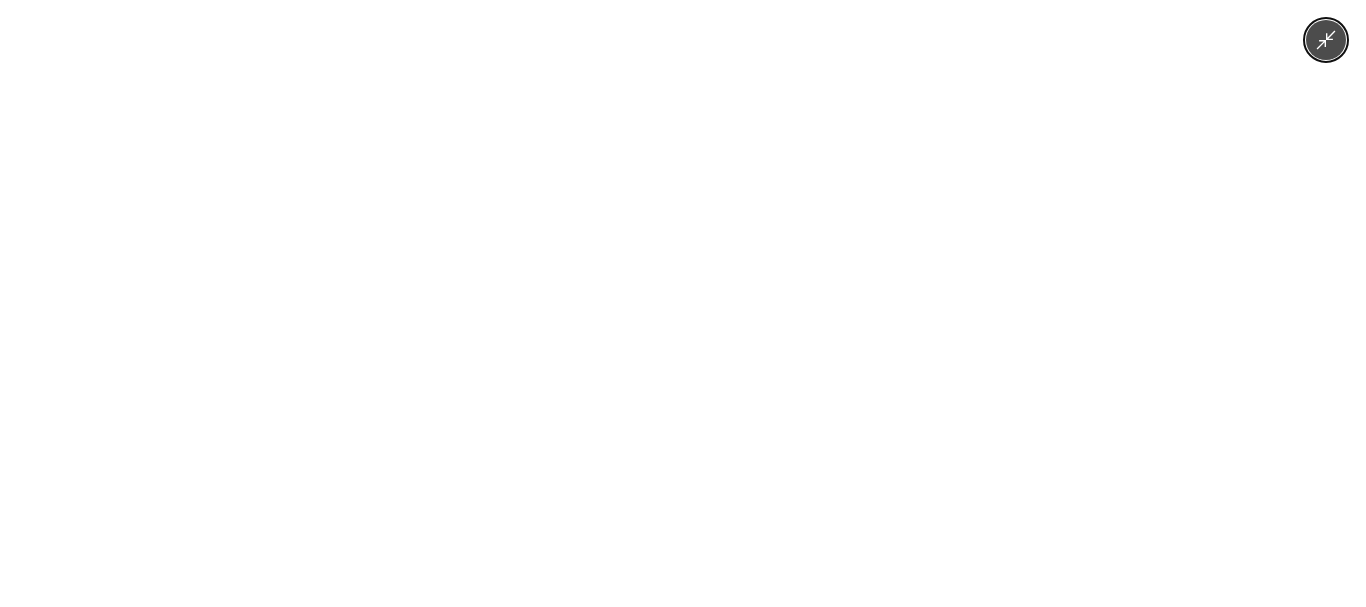 click at bounding box center [683, 303] 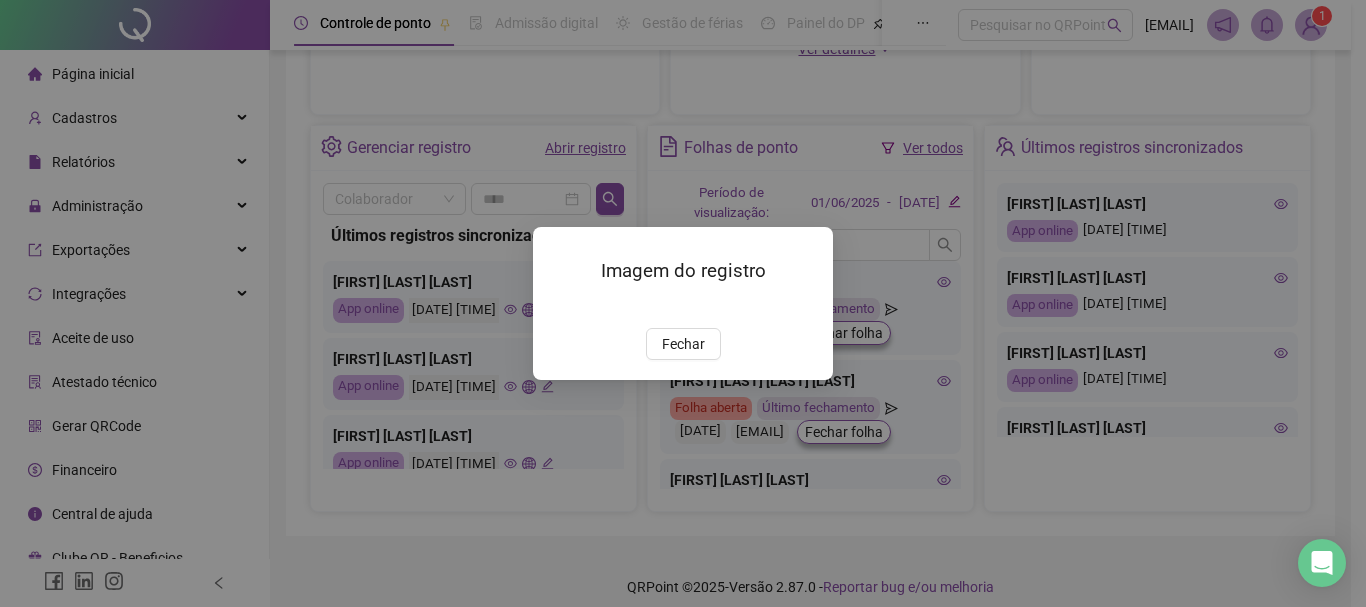 click on "Fechar" at bounding box center [683, 344] 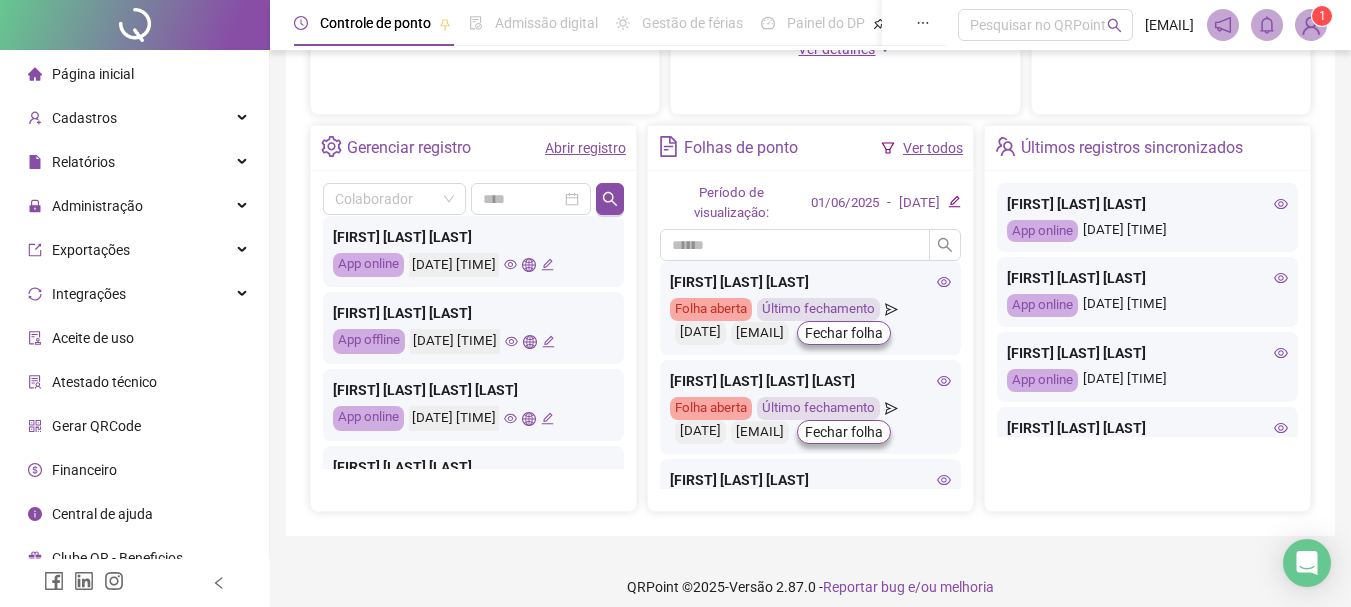 scroll, scrollTop: 200, scrollLeft: 0, axis: vertical 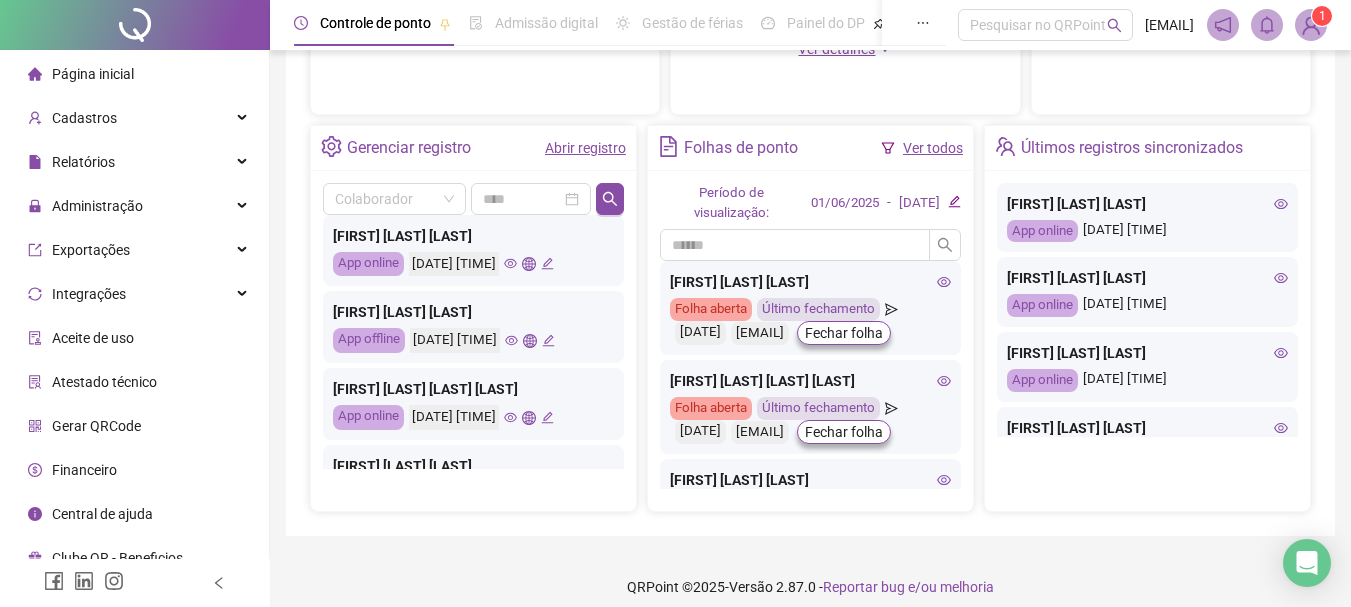 click 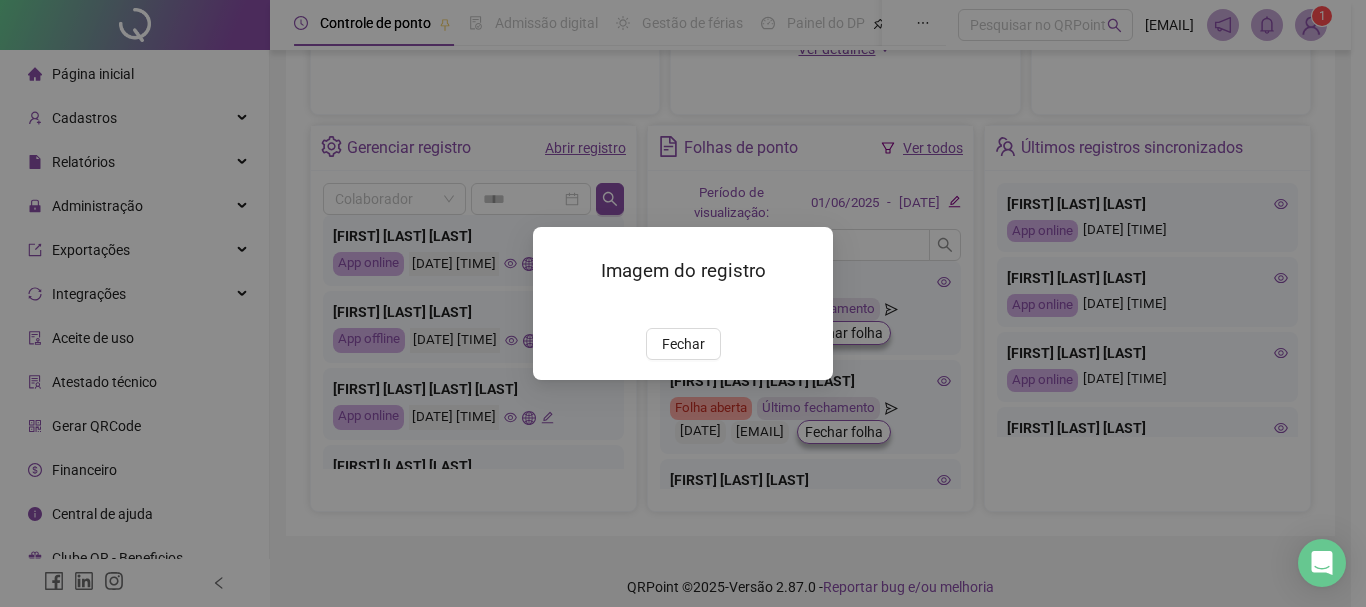 drag, startPoint x: 628, startPoint y: 321, endPoint x: 652, endPoint y: 328, distance: 25 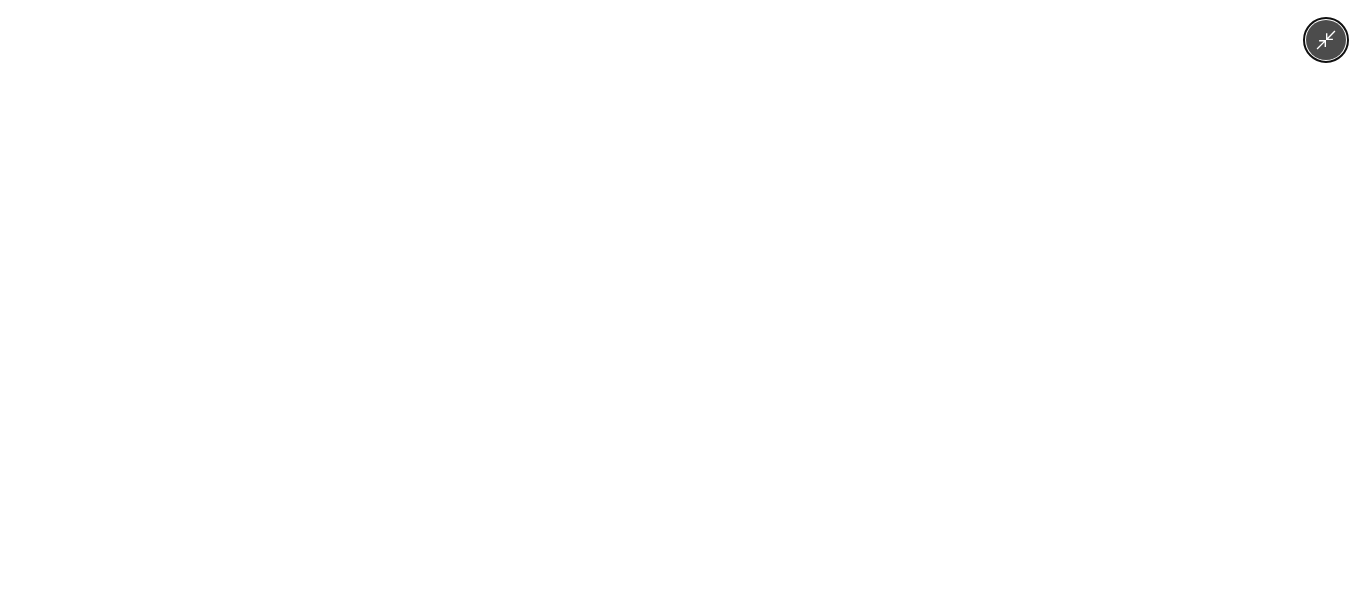 click at bounding box center (683, 303) 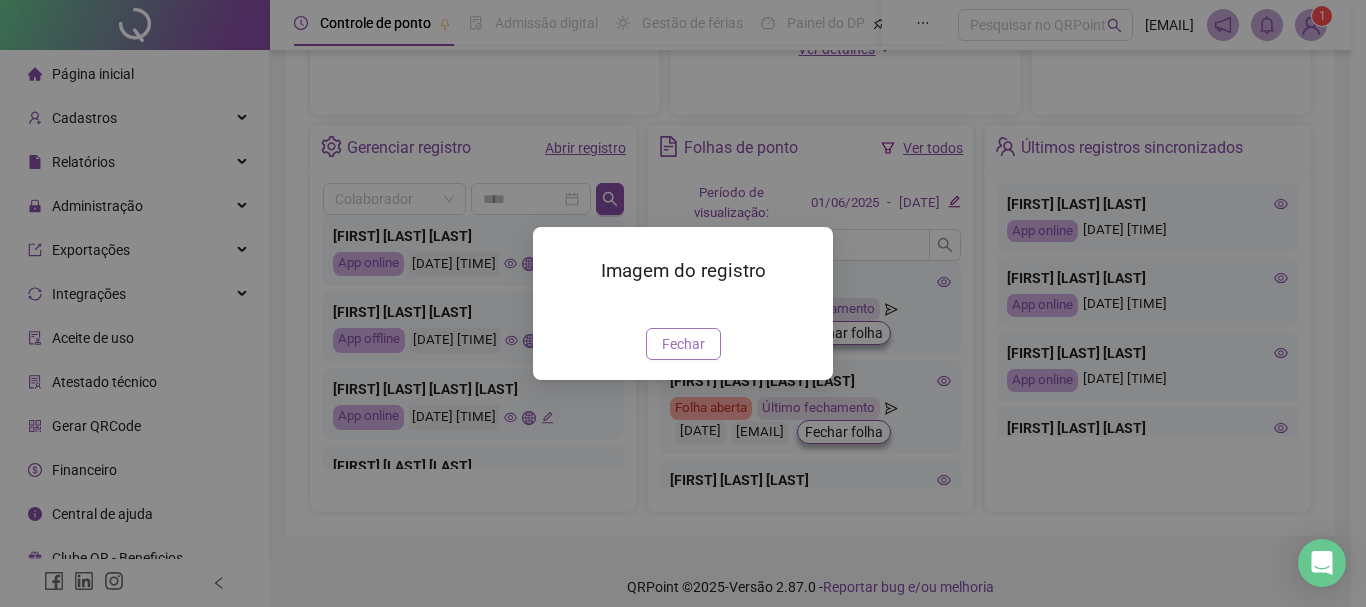click on "Fechar" at bounding box center [683, 344] 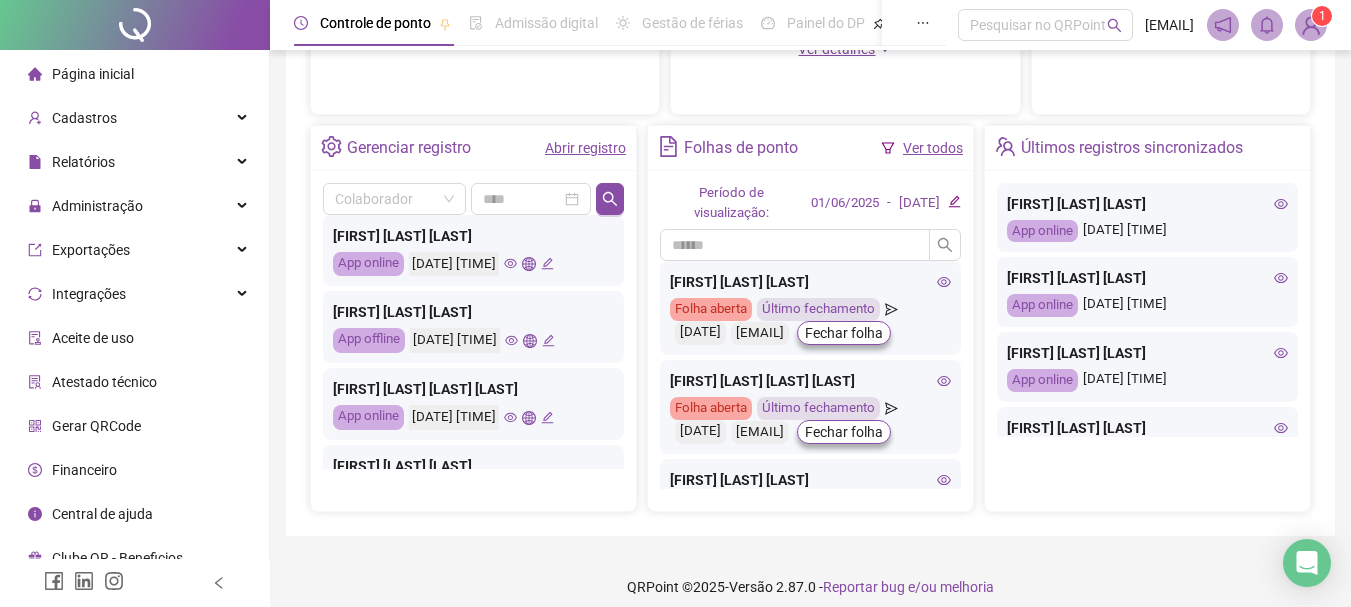 click 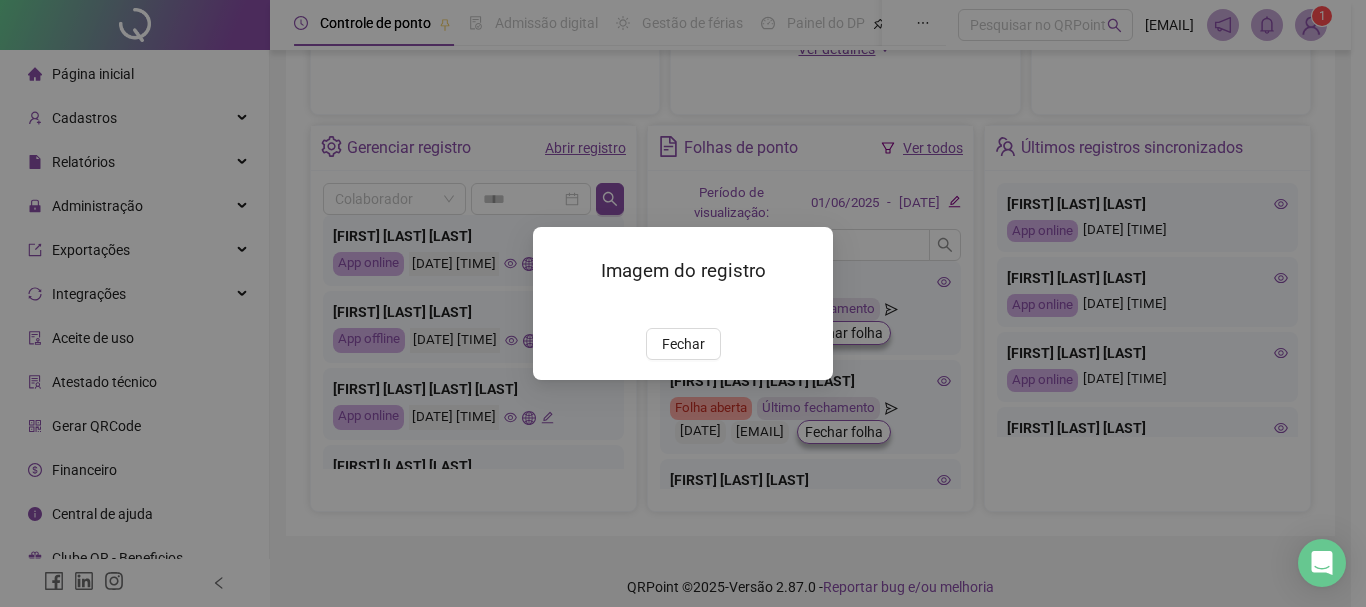 click at bounding box center (557, 307) 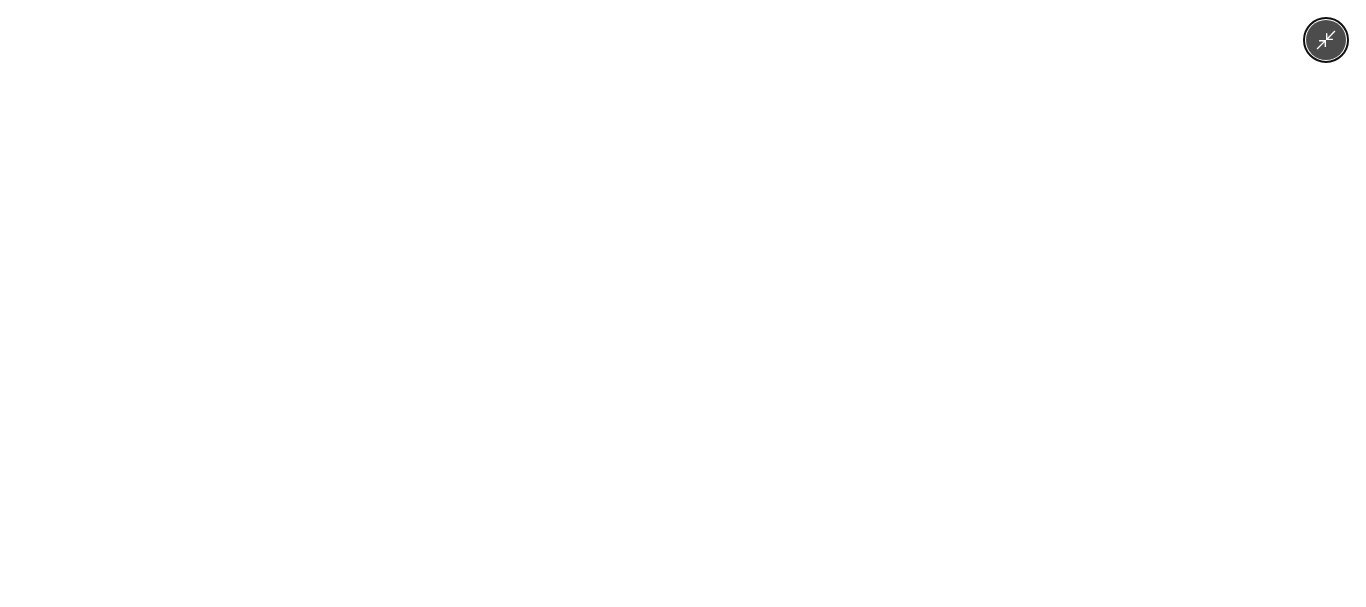 click at bounding box center [682, 303] 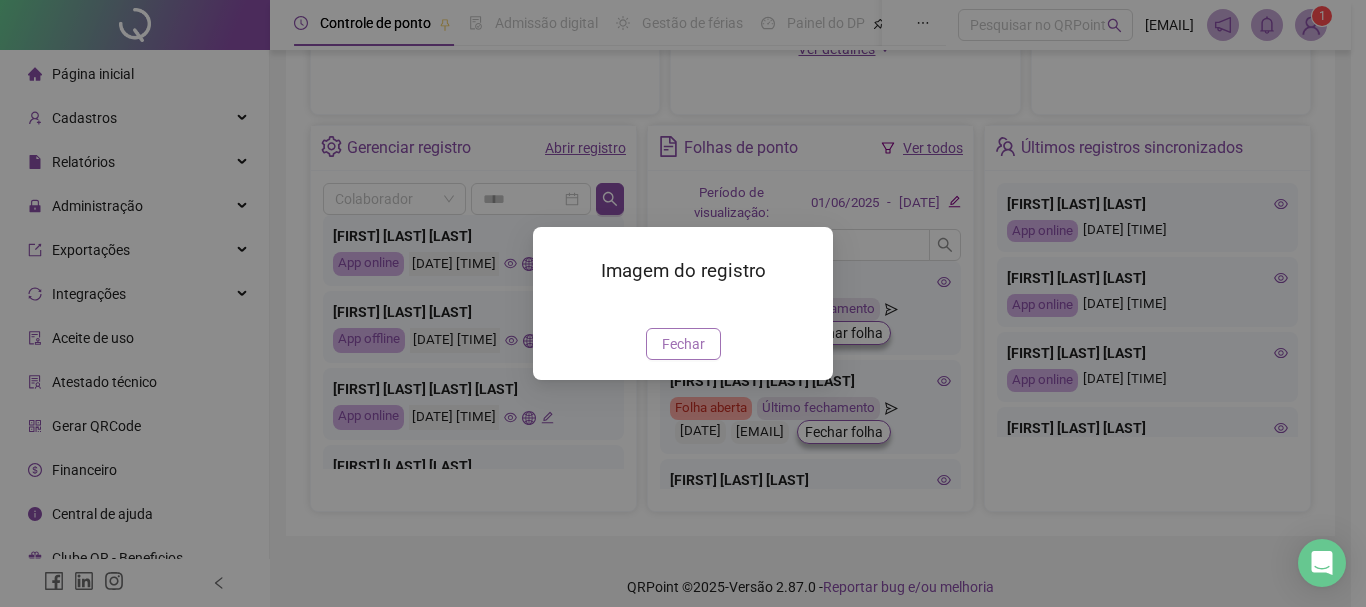 click on "Fechar" at bounding box center (683, 344) 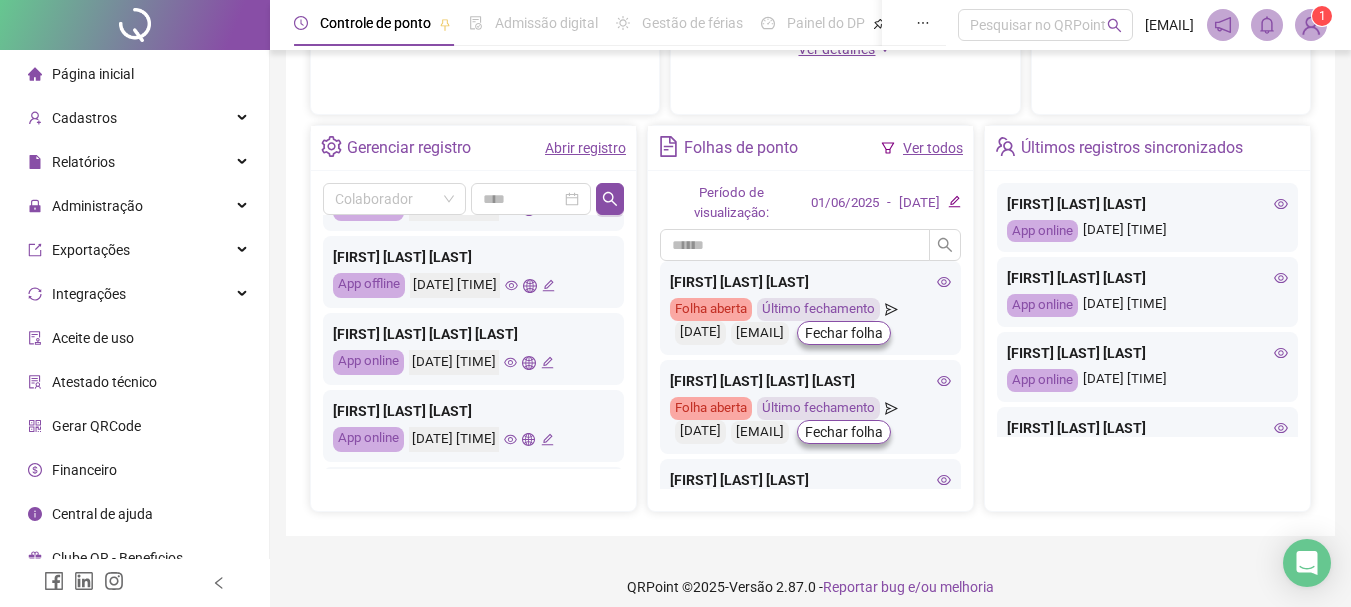 scroll, scrollTop: 300, scrollLeft: 0, axis: vertical 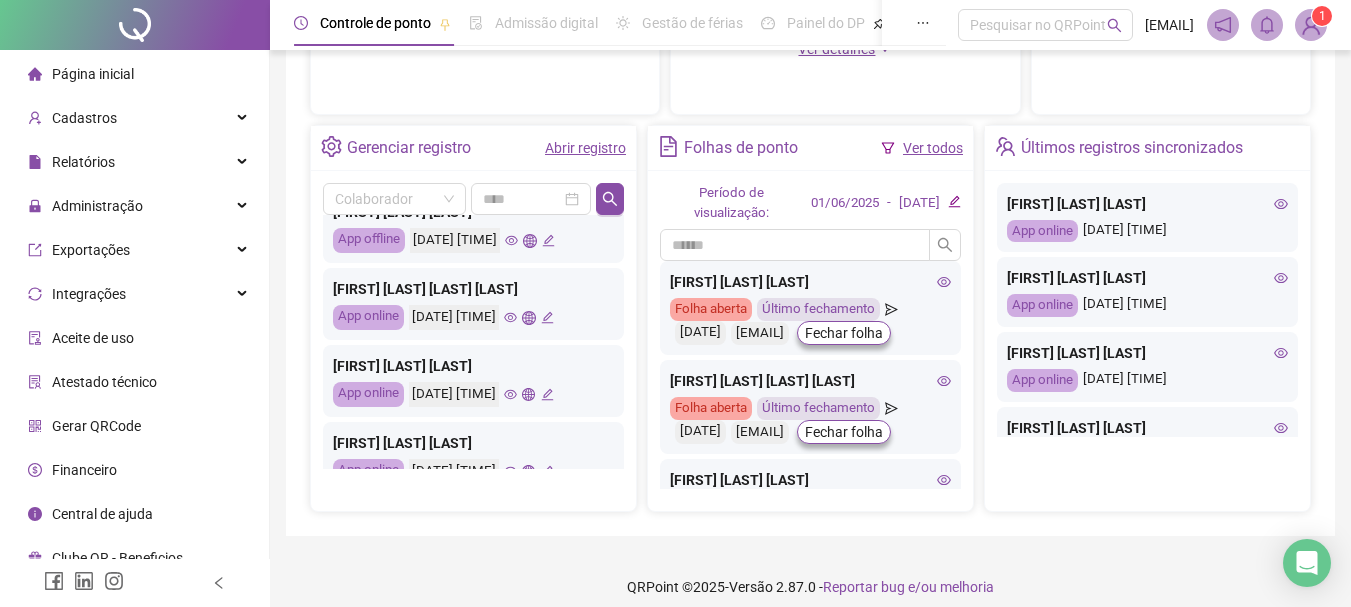 click 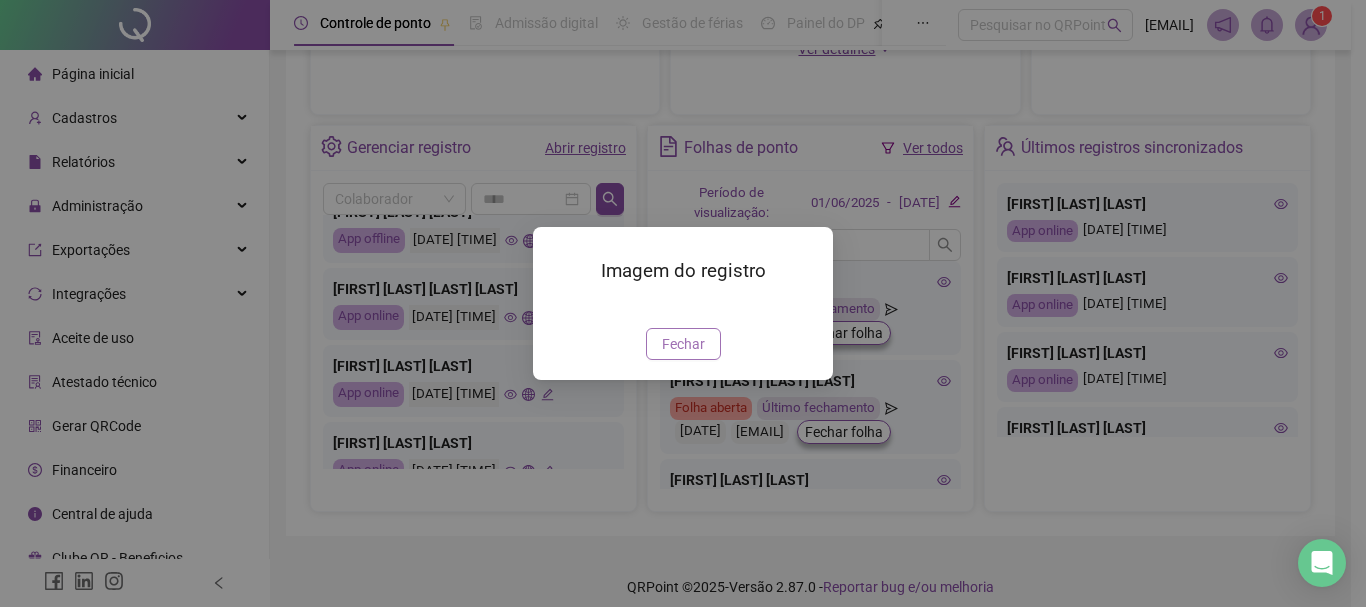 click on "Fechar" at bounding box center [683, 344] 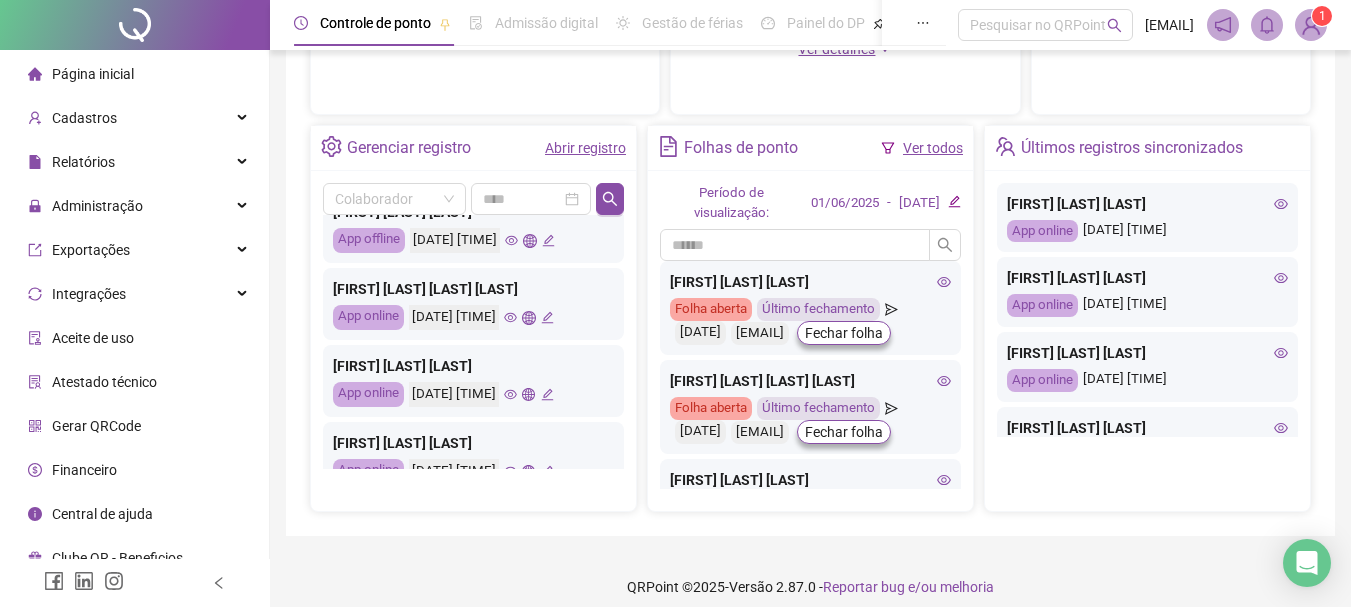click 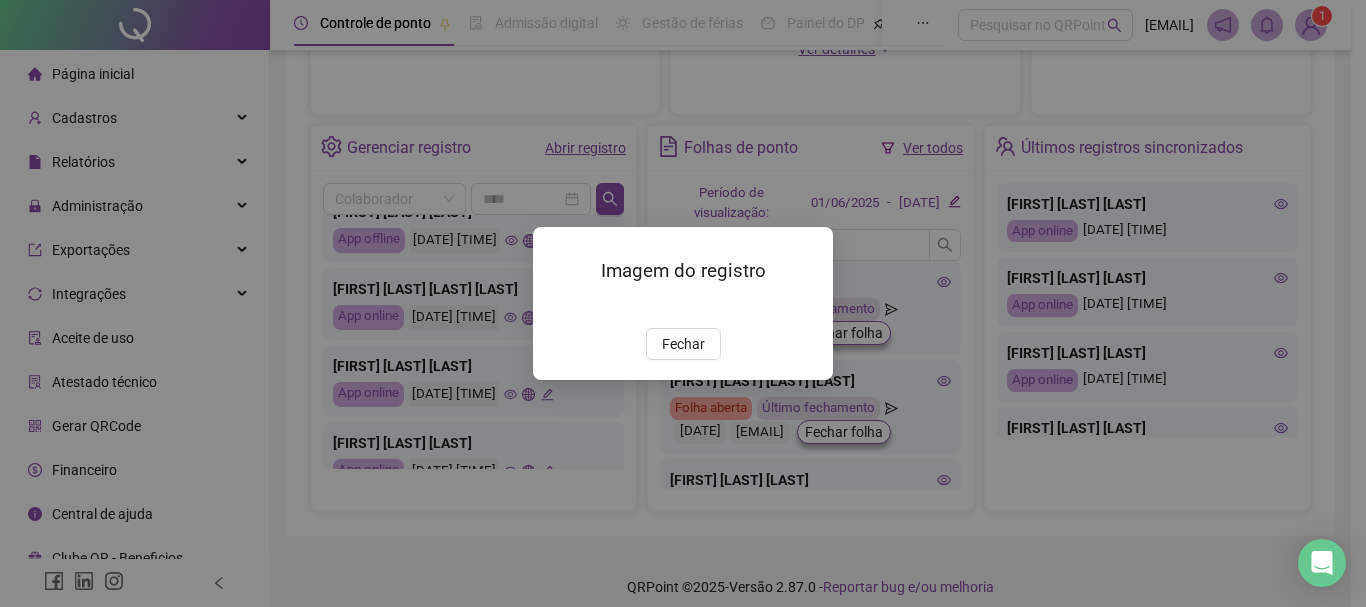 click at bounding box center [557, 307] 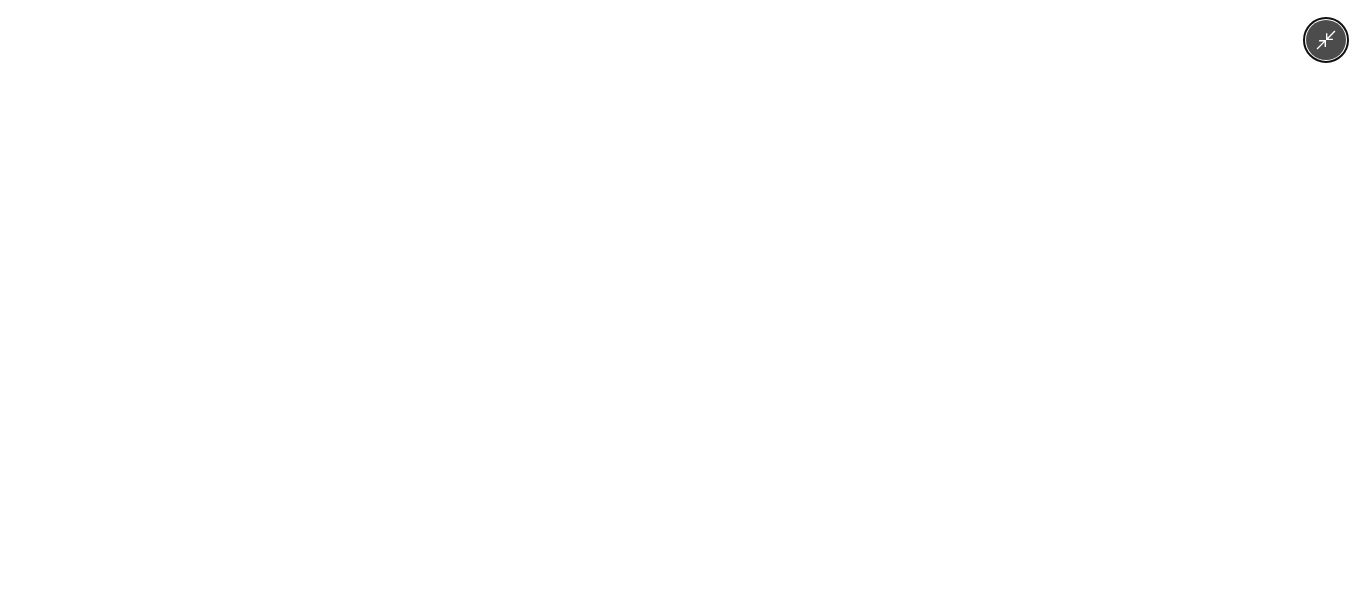 click at bounding box center (683, 303) 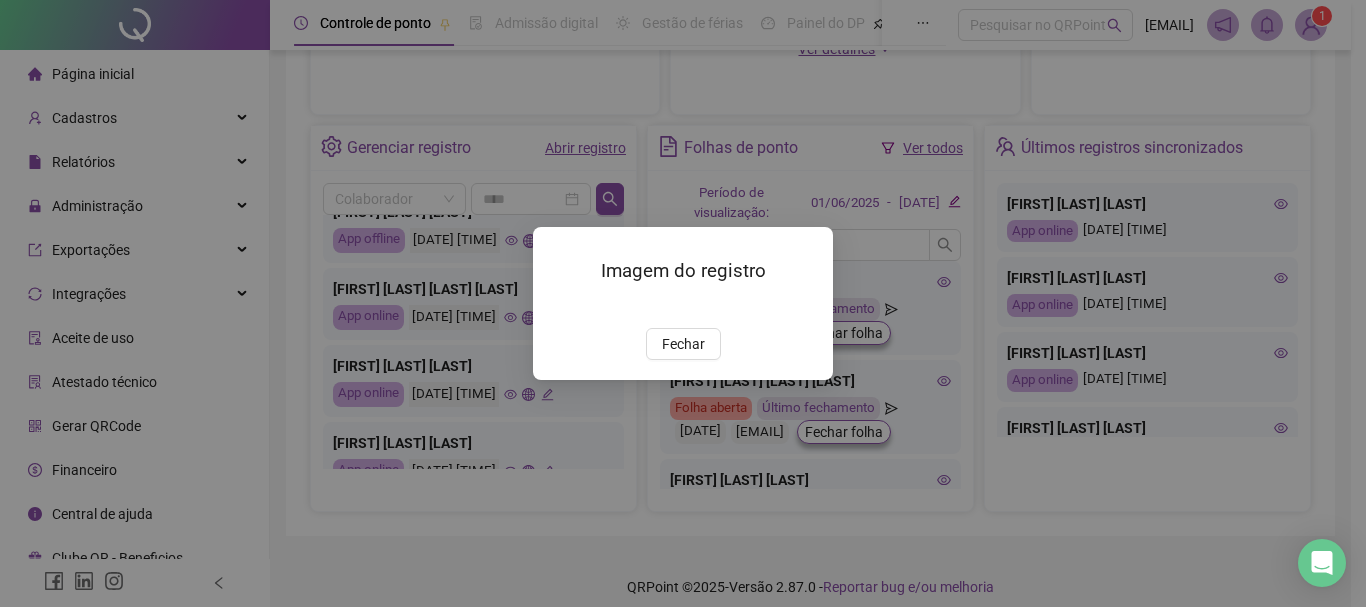 click on "Imagem do registro Fechar" at bounding box center [683, 303] 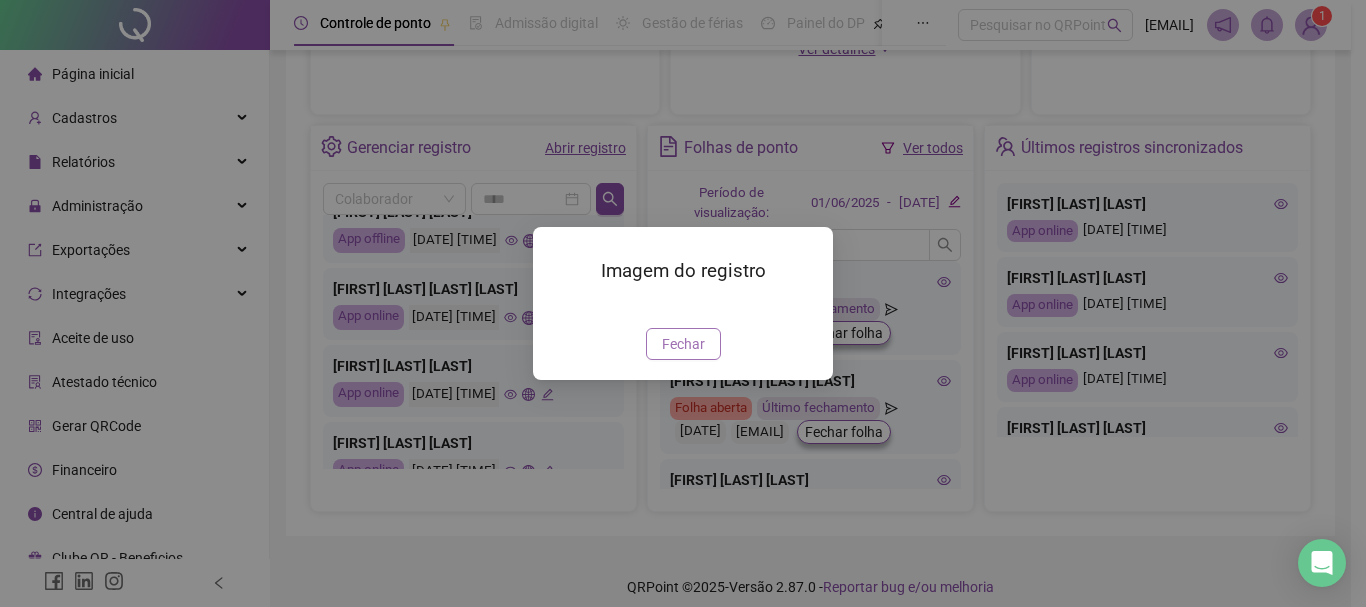 click on "Fechar" at bounding box center (683, 344) 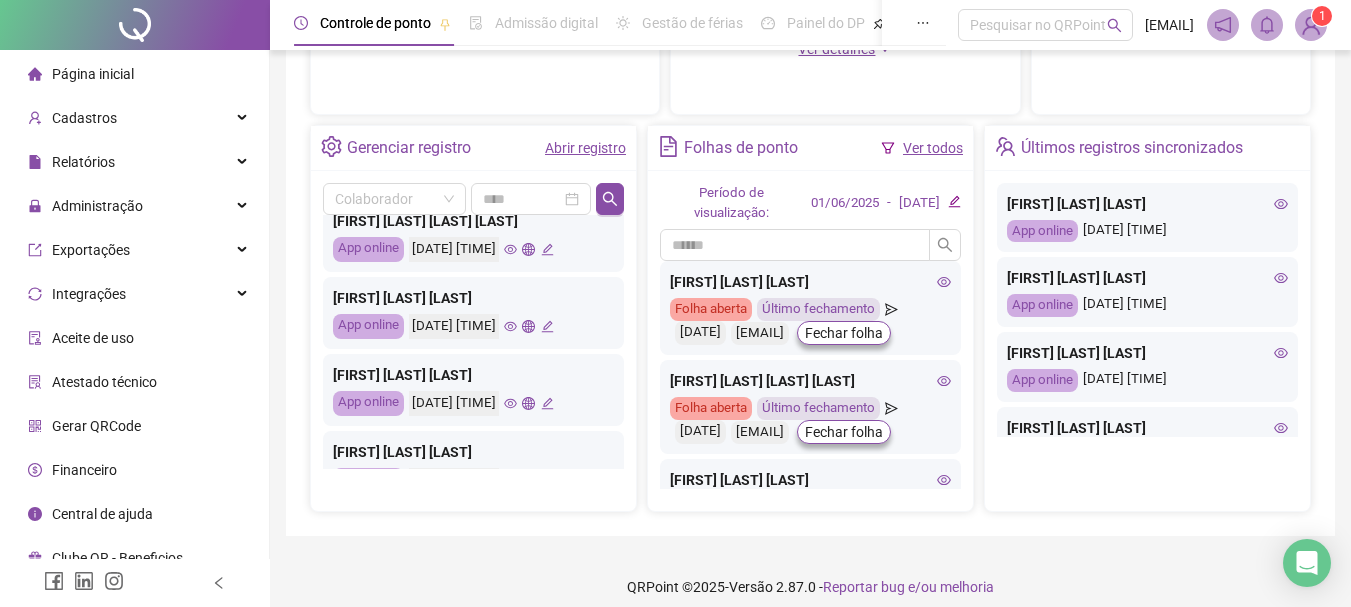 scroll, scrollTop: 600, scrollLeft: 0, axis: vertical 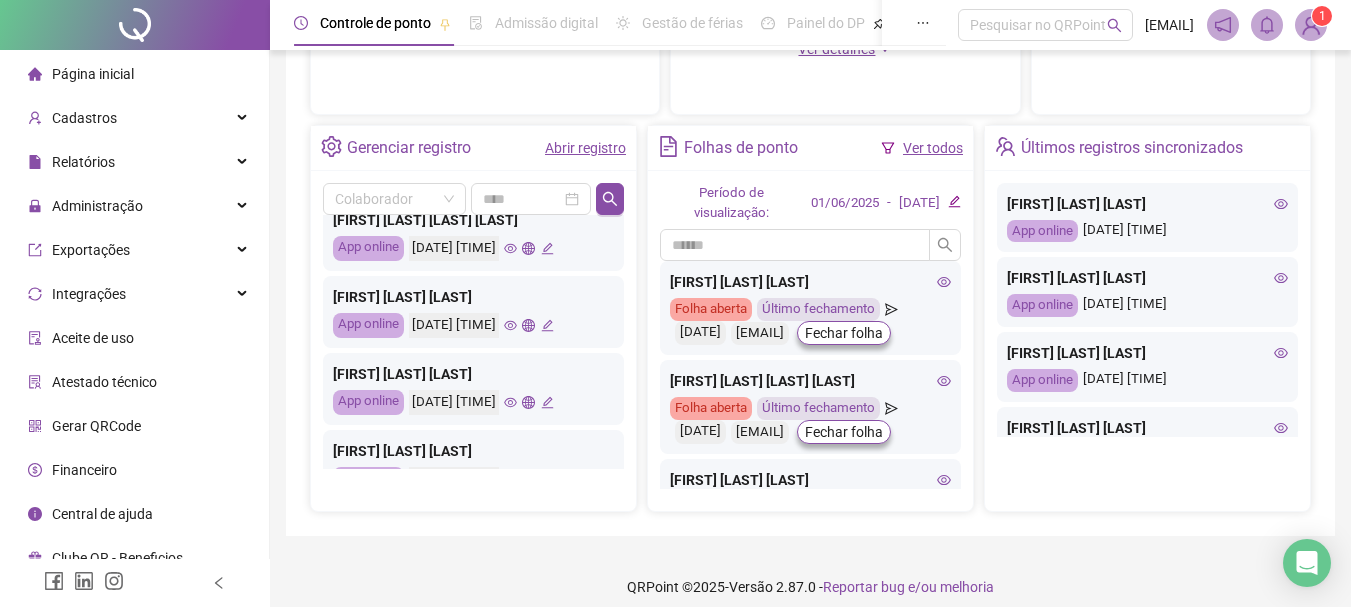 click 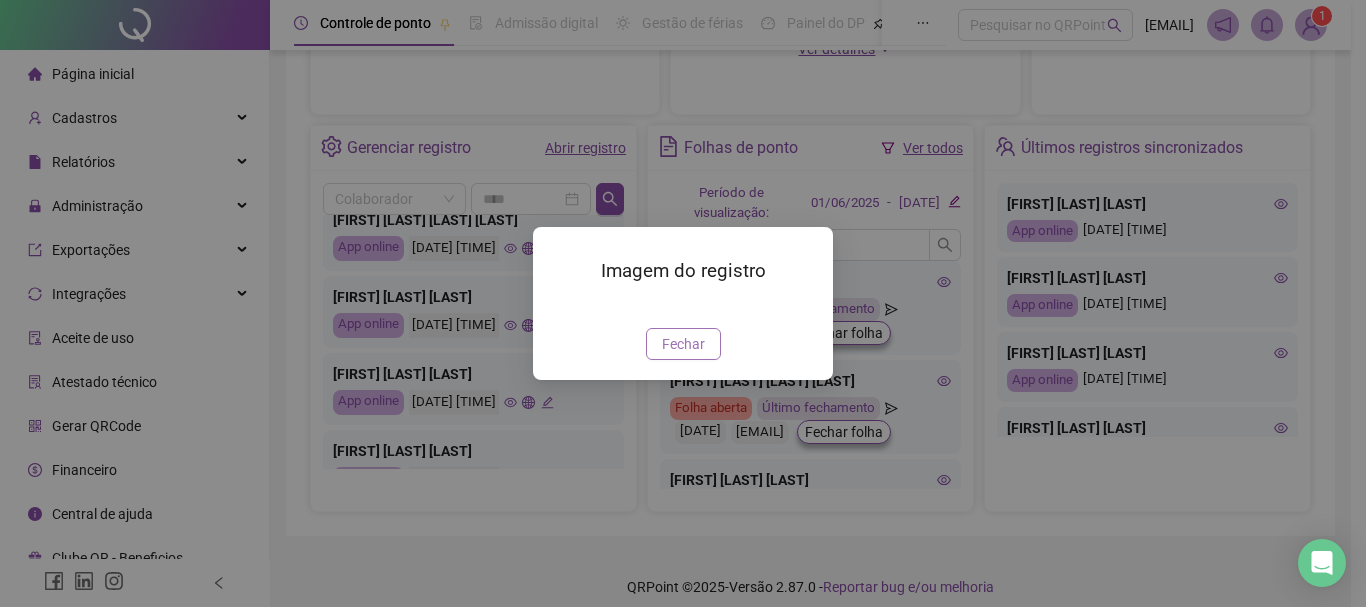 click on "Fechar" at bounding box center (683, 344) 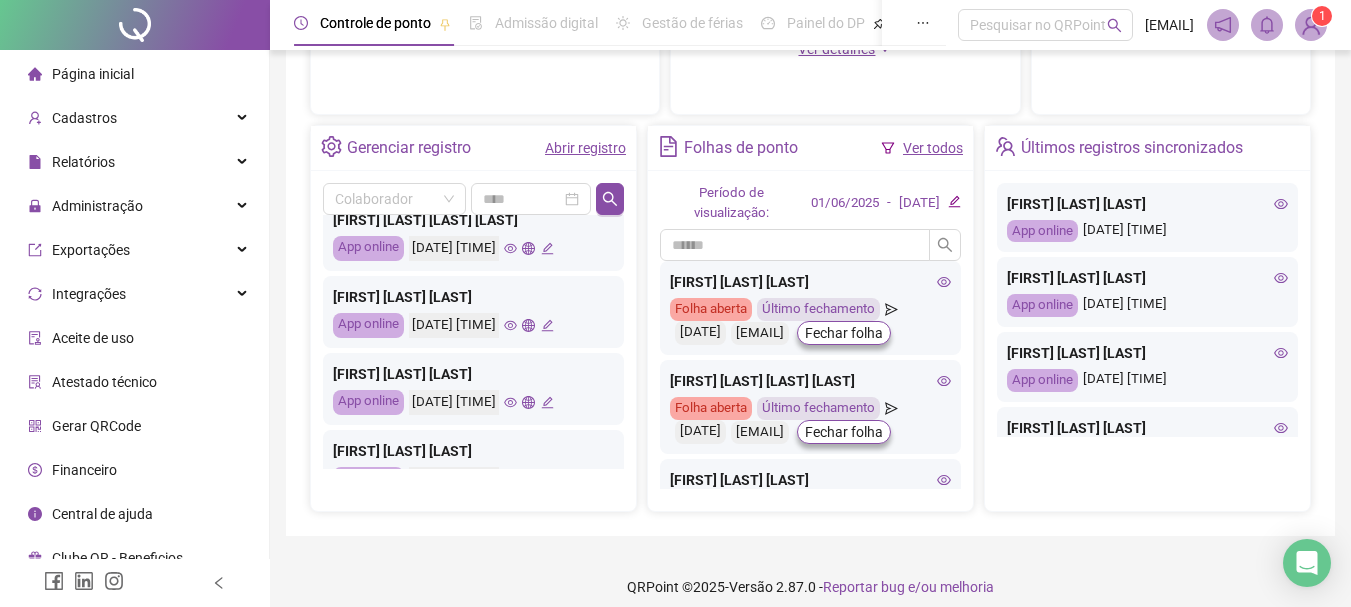 click 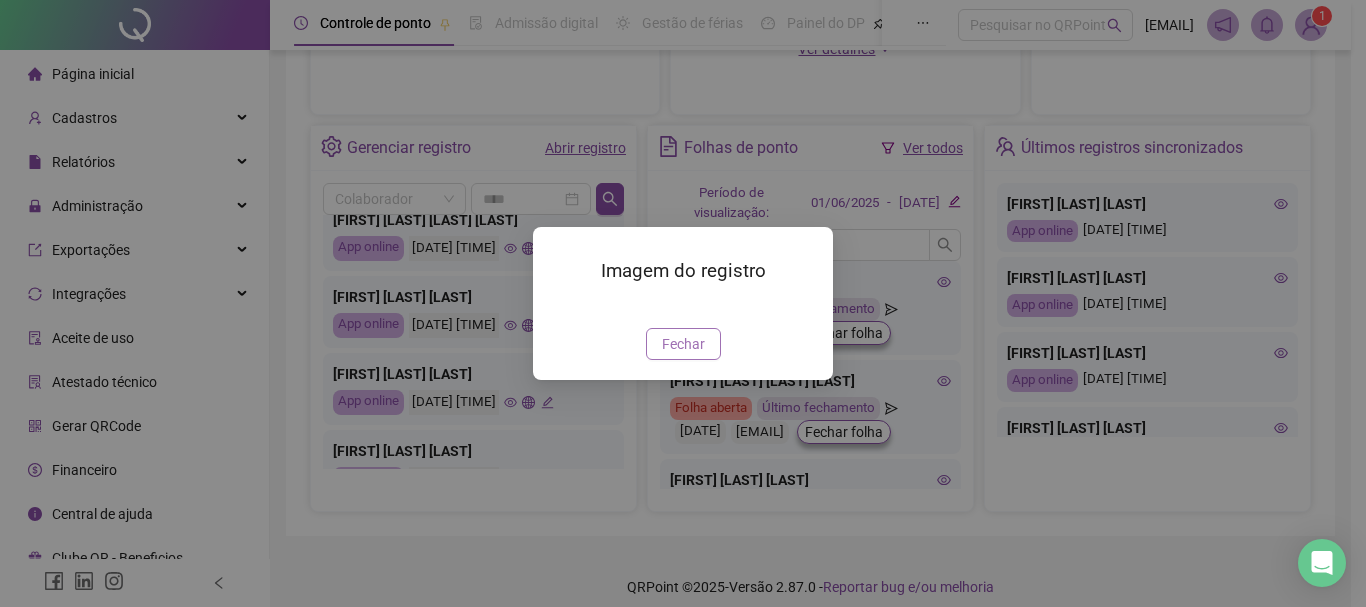 click on "Fechar" at bounding box center [683, 344] 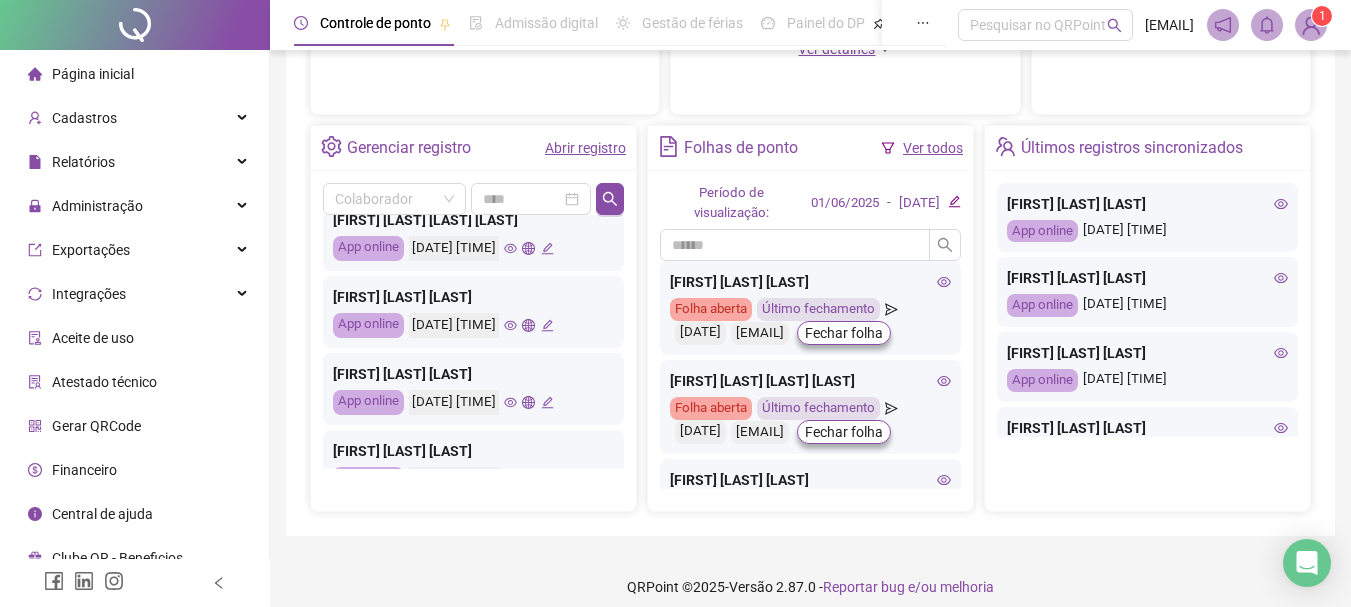 click 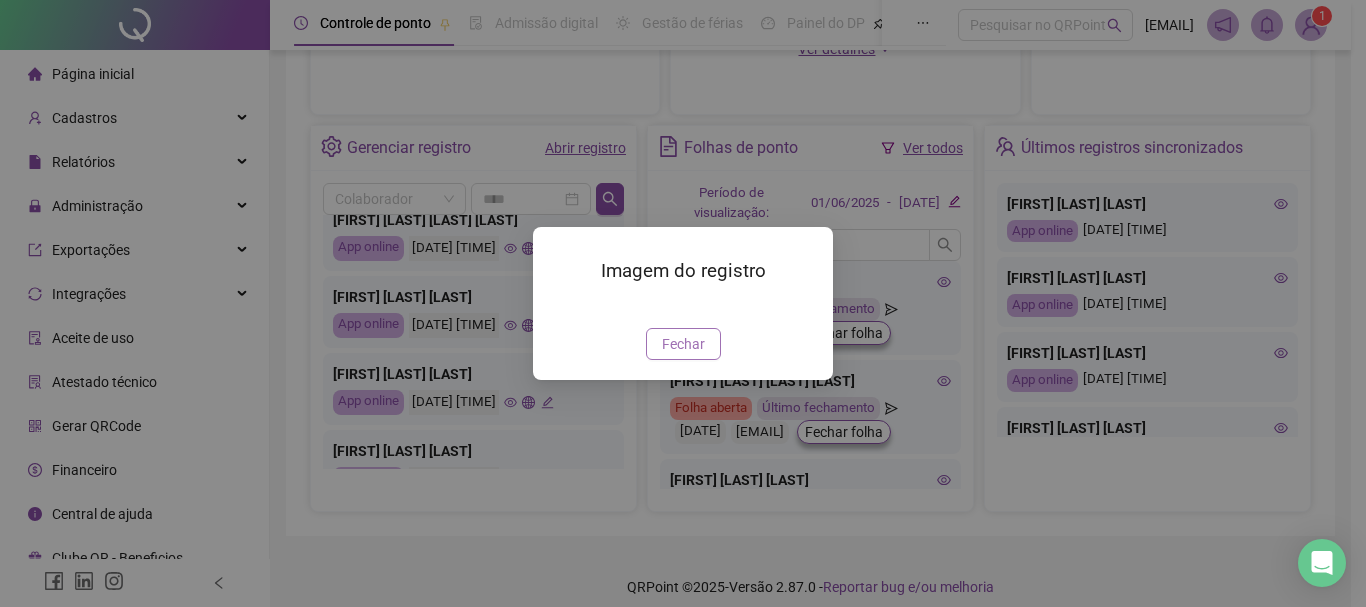 click on "Fechar" at bounding box center (683, 344) 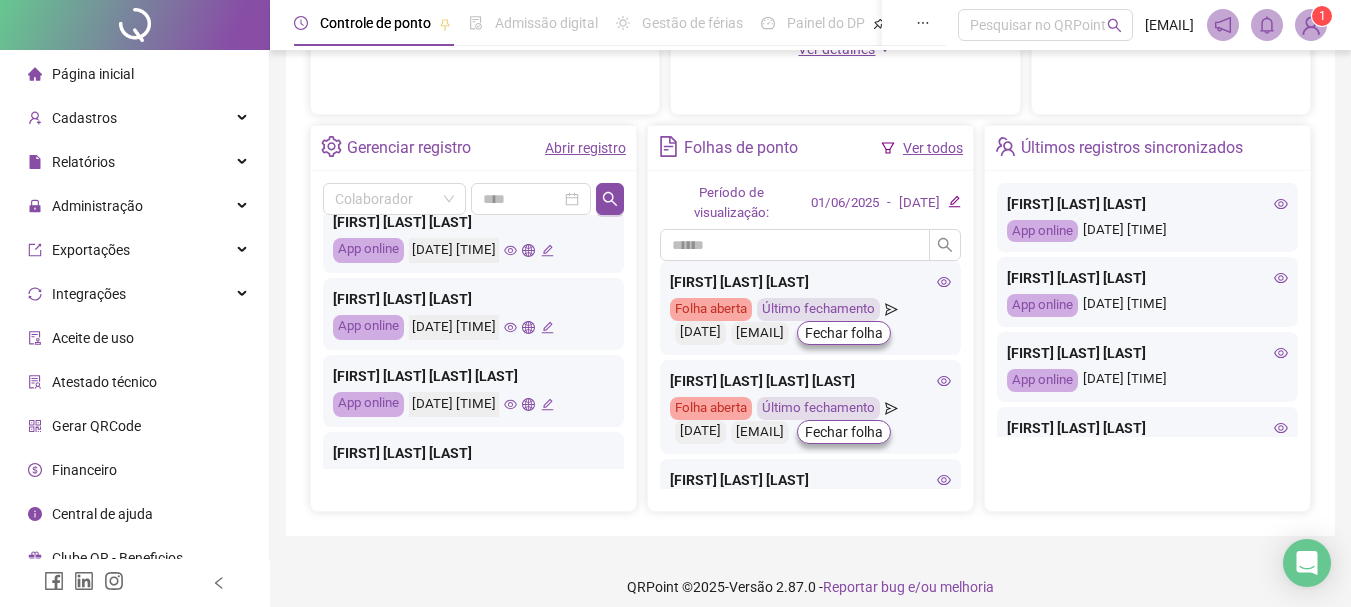 scroll, scrollTop: 800, scrollLeft: 0, axis: vertical 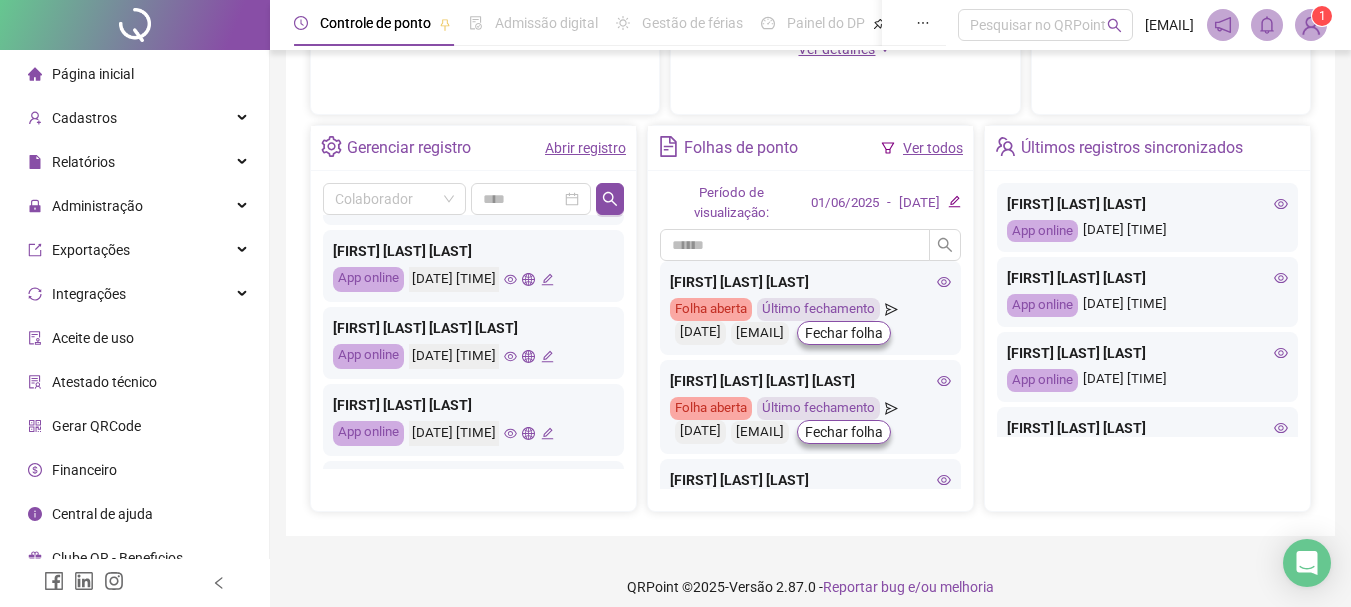 click 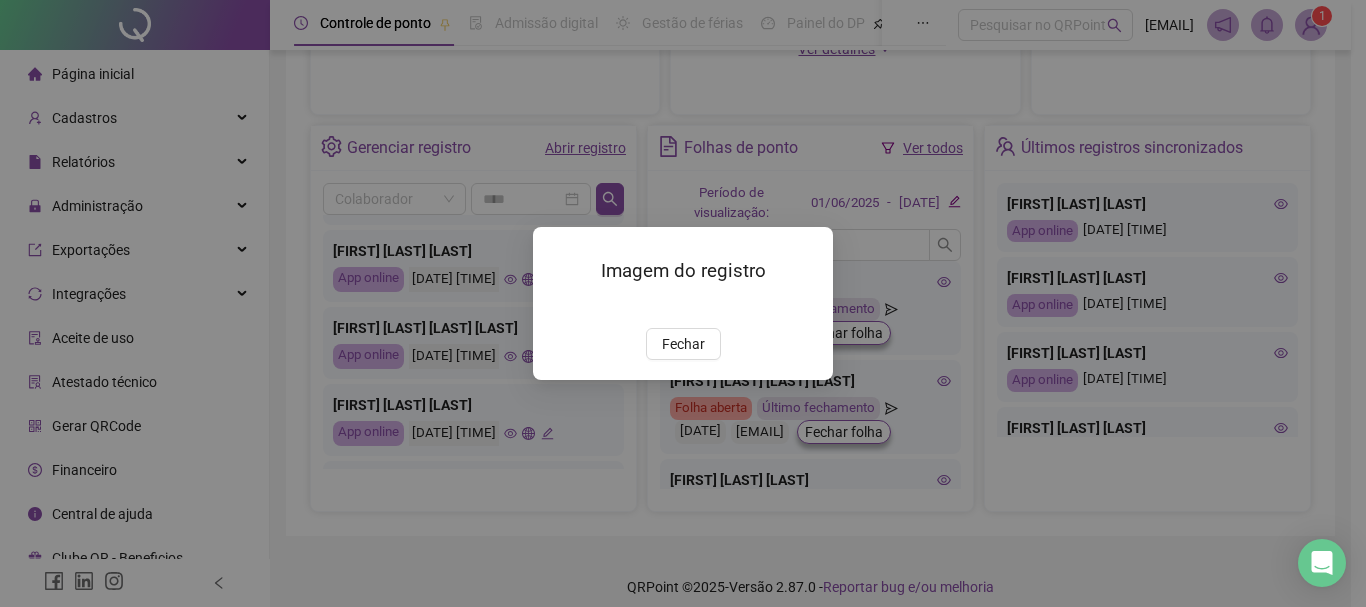 click at bounding box center [557, 307] 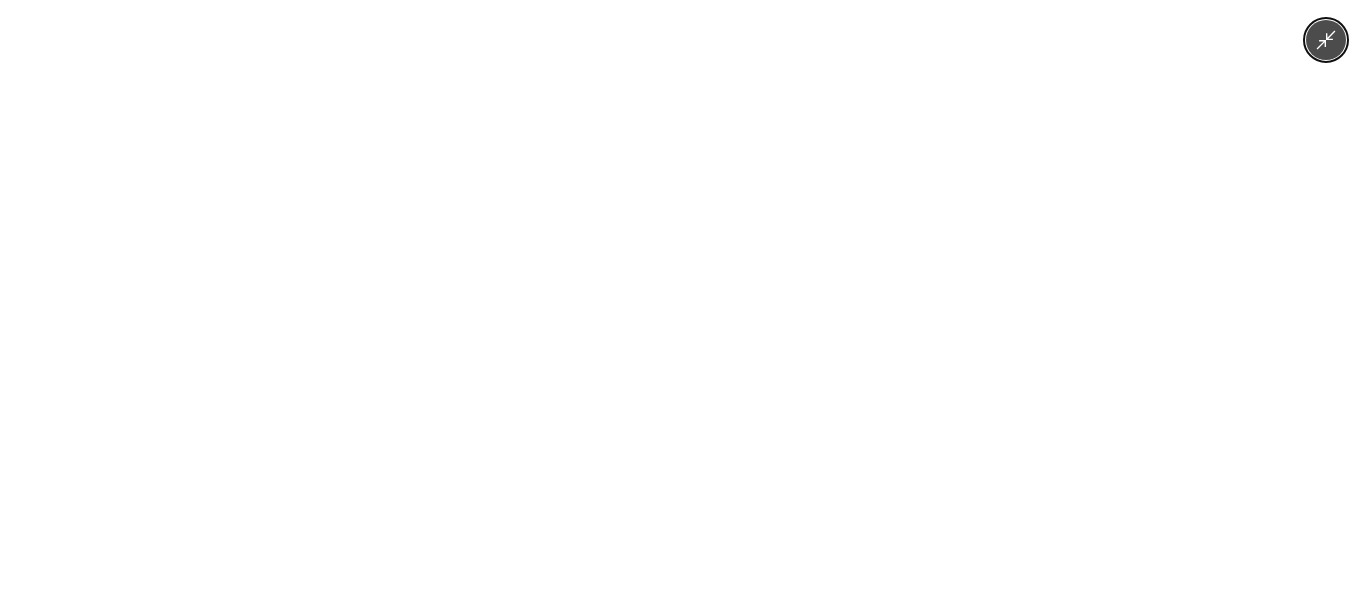 click at bounding box center [683, 303] 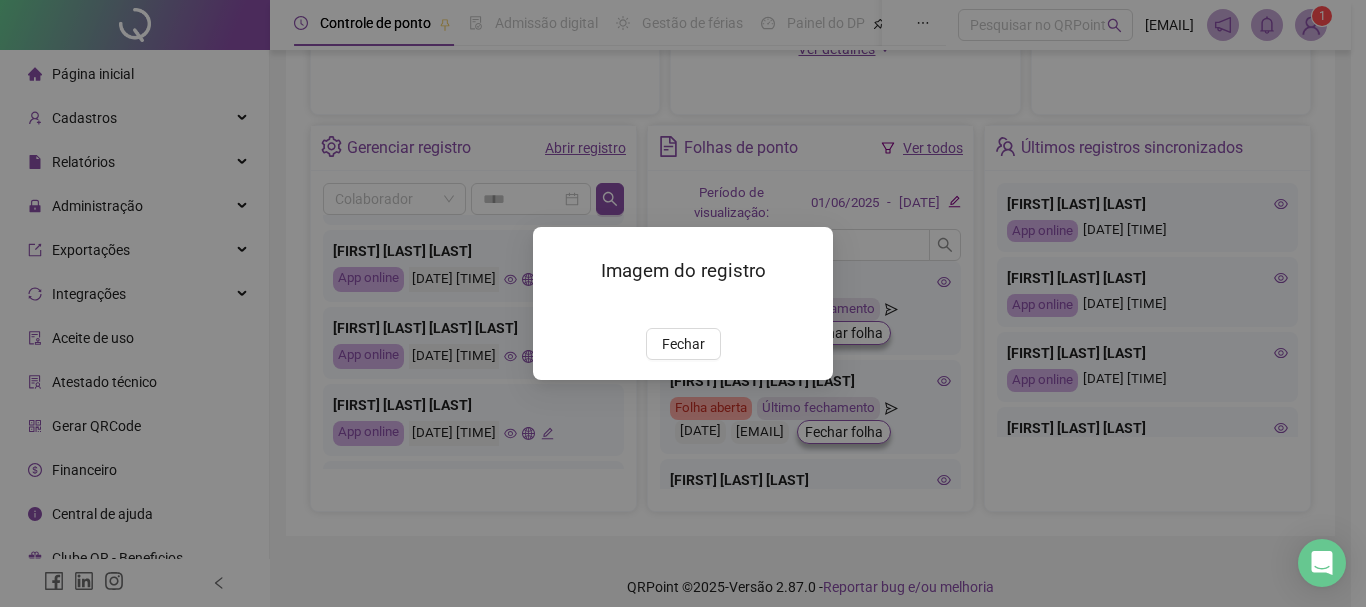 drag, startPoint x: 663, startPoint y: 457, endPoint x: 672, endPoint y: 449, distance: 12.0415945 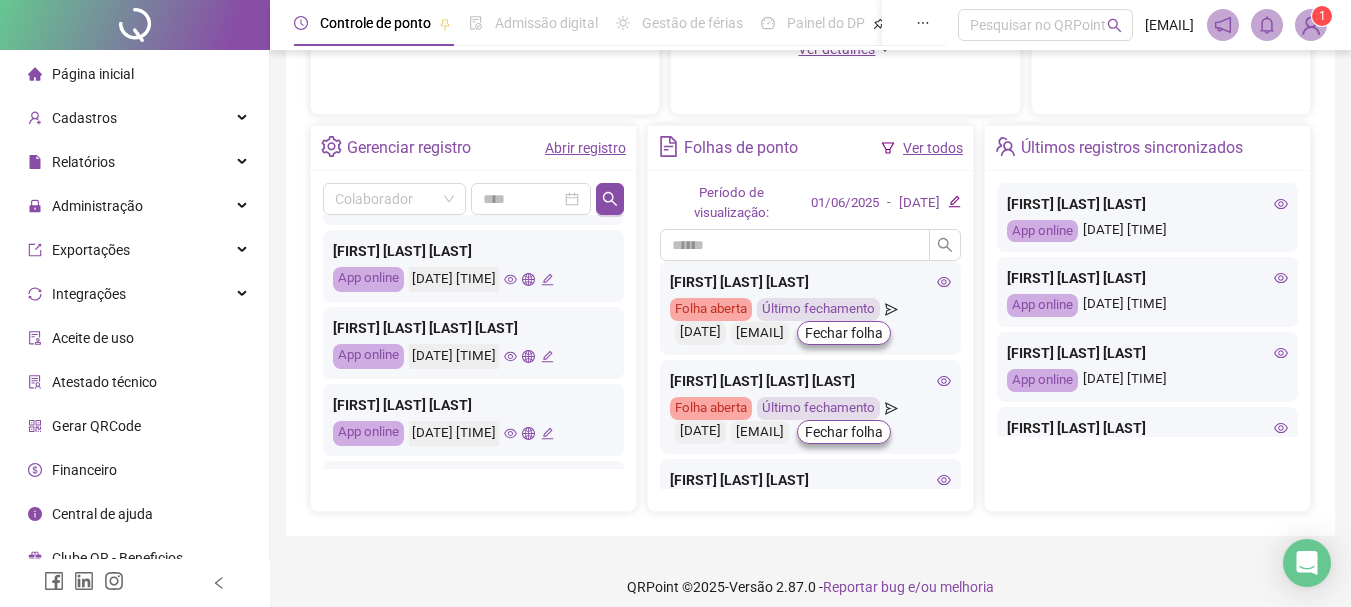 click 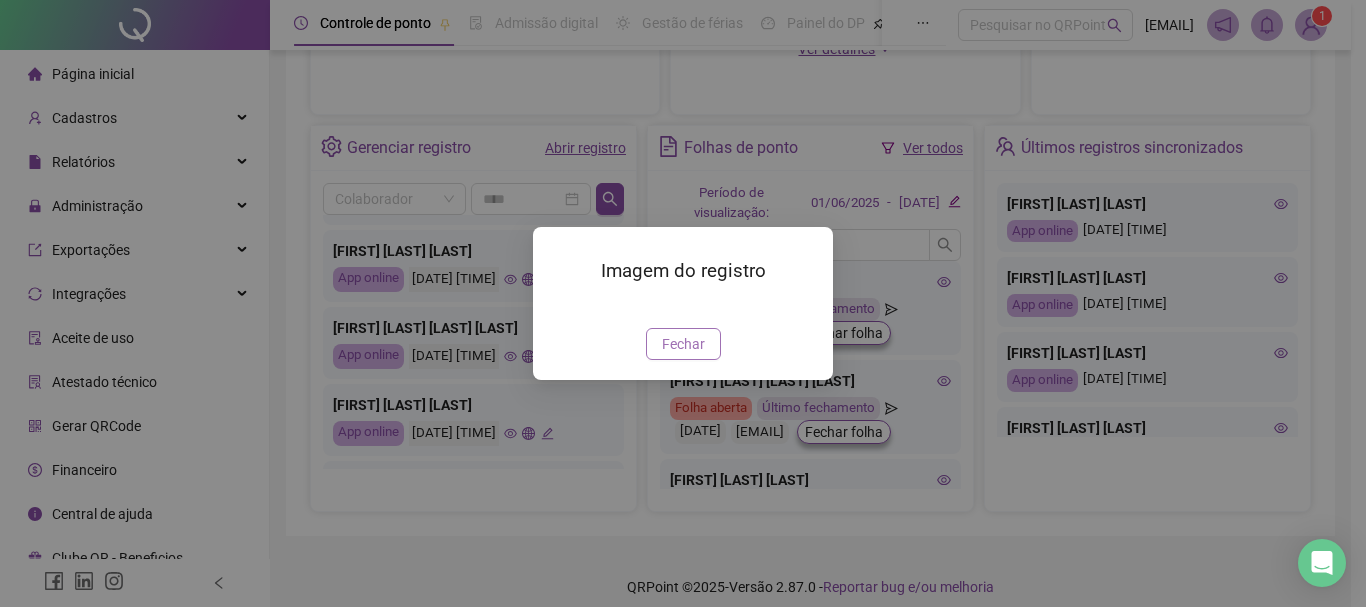 click on "Fechar" at bounding box center (683, 344) 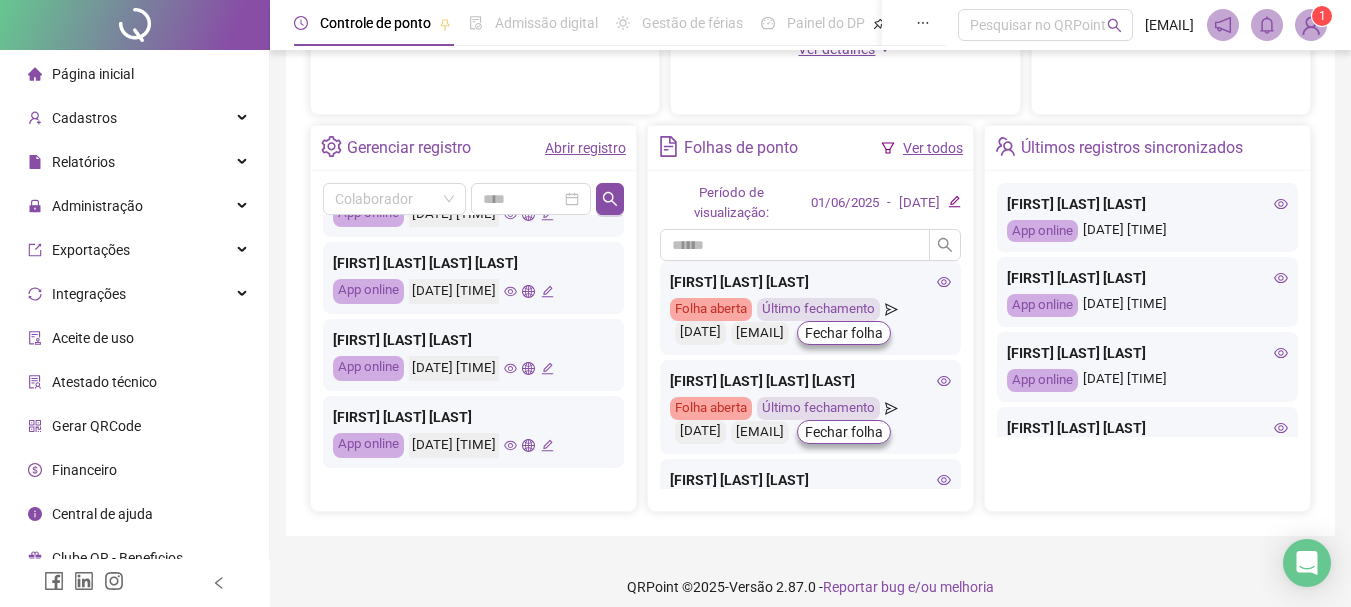 scroll, scrollTop: 900, scrollLeft: 0, axis: vertical 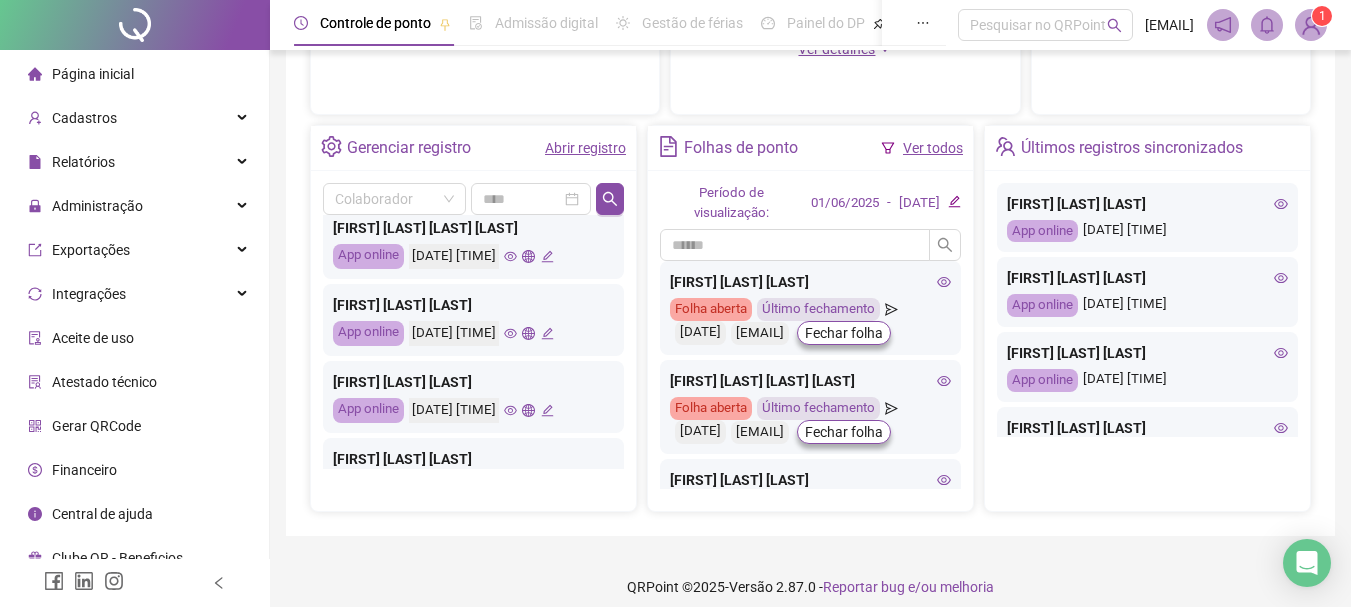 click 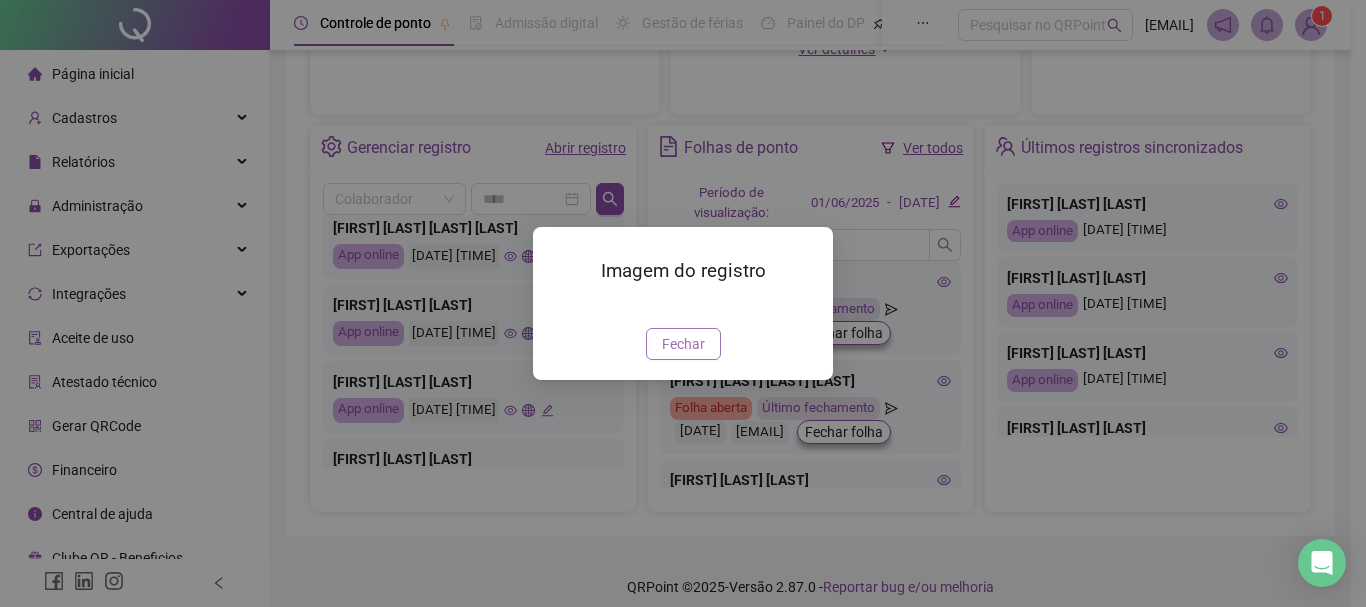 click on "Fechar" at bounding box center (683, 344) 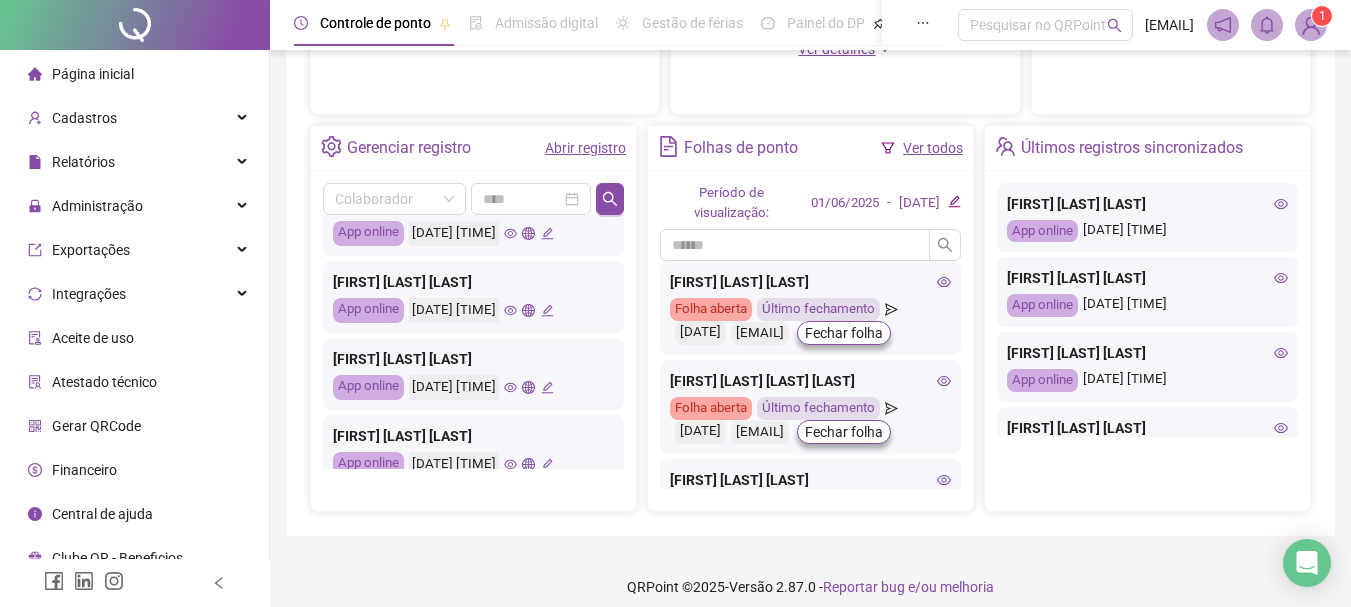 scroll, scrollTop: 941, scrollLeft: 0, axis: vertical 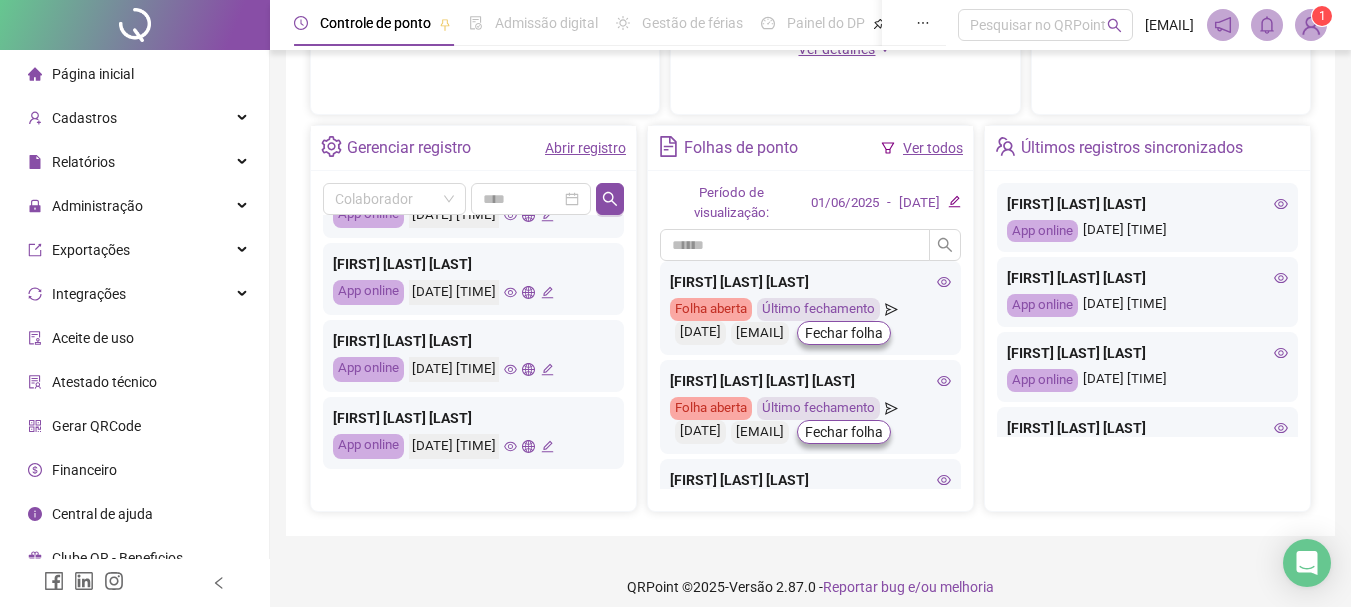 click 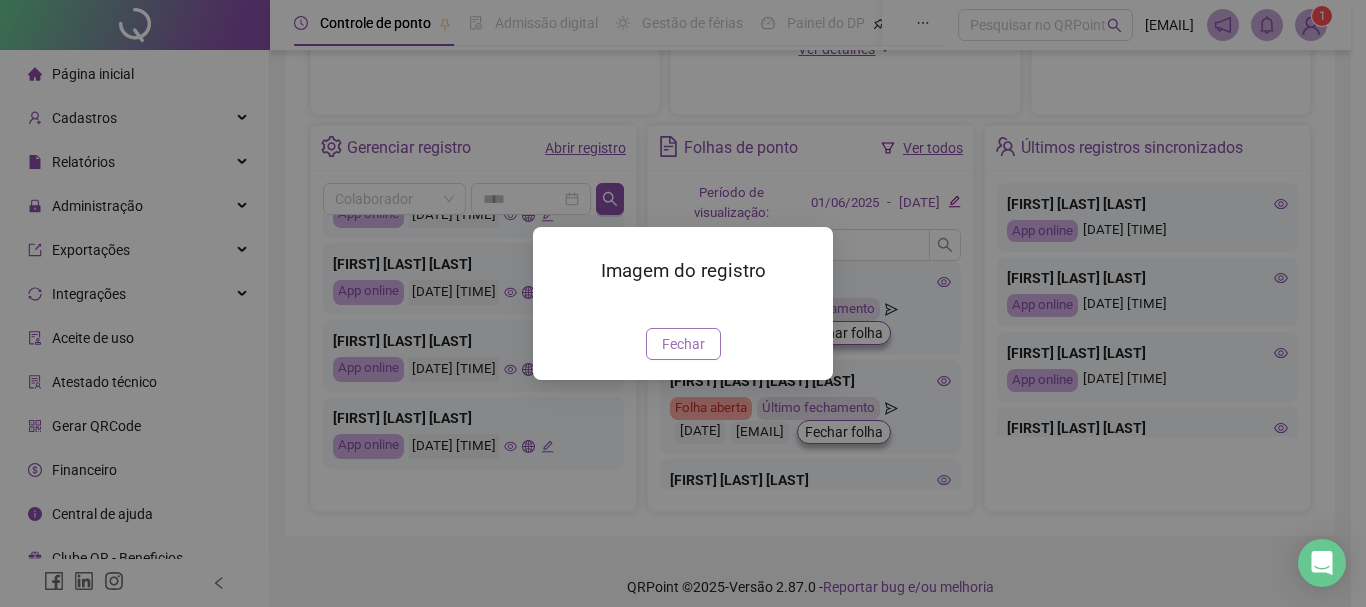 click on "Fechar" at bounding box center [683, 344] 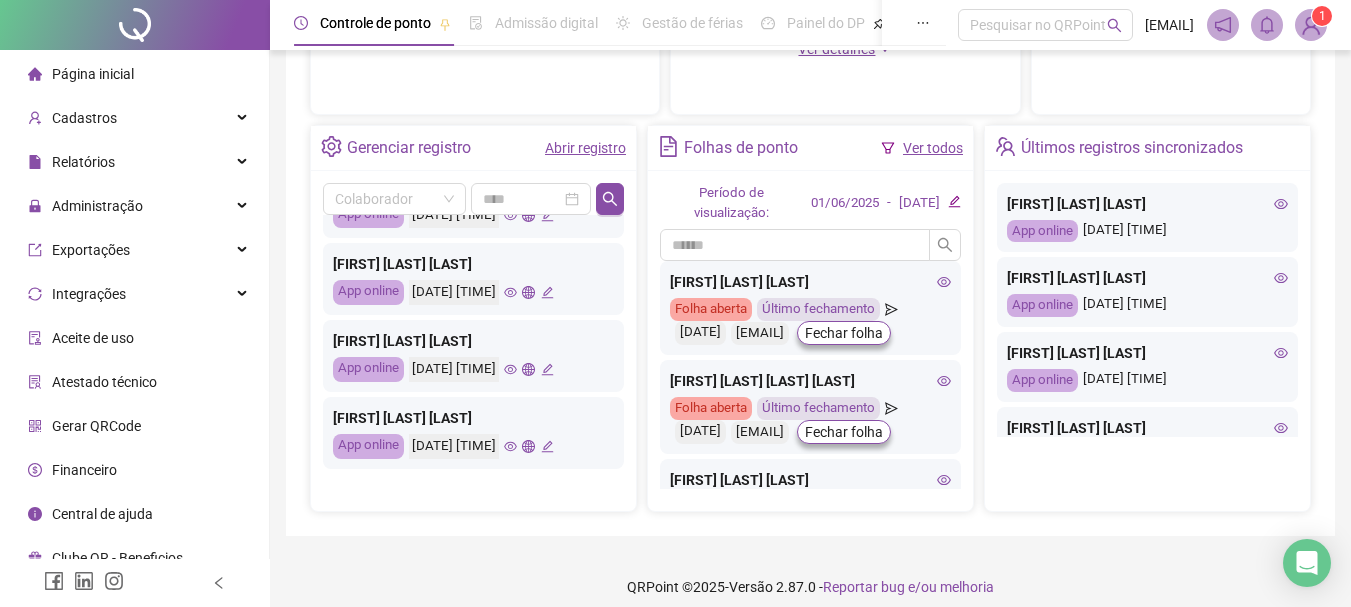 click 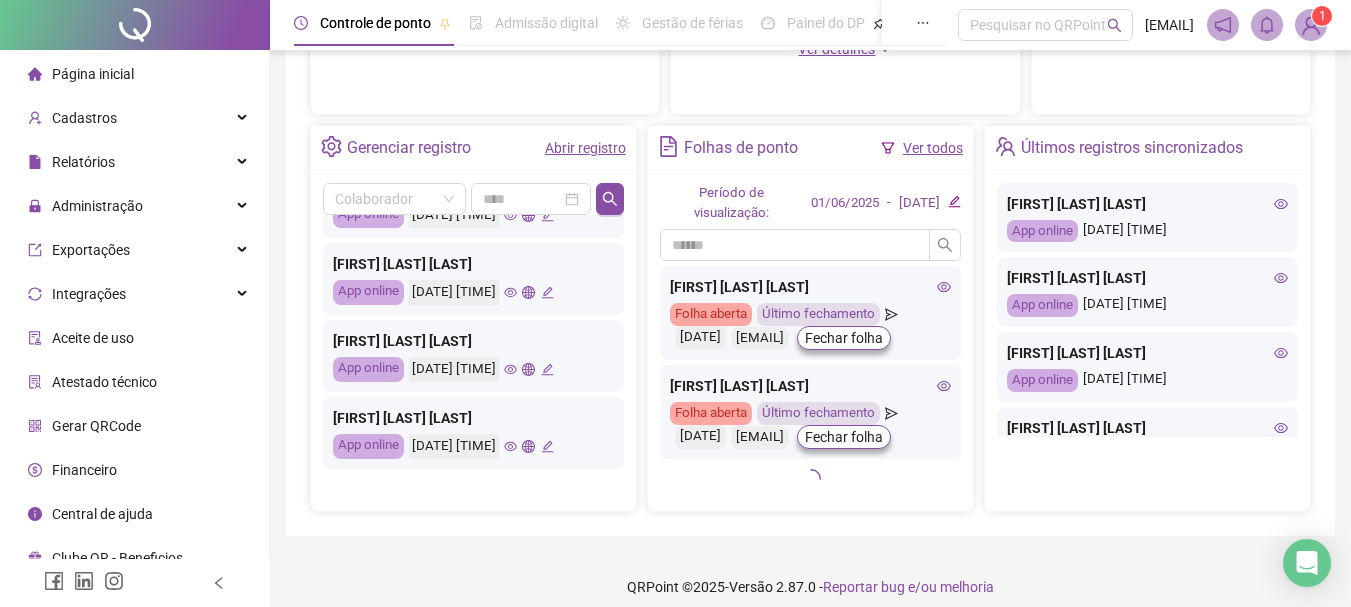 scroll, scrollTop: 329, scrollLeft: 0, axis: vertical 